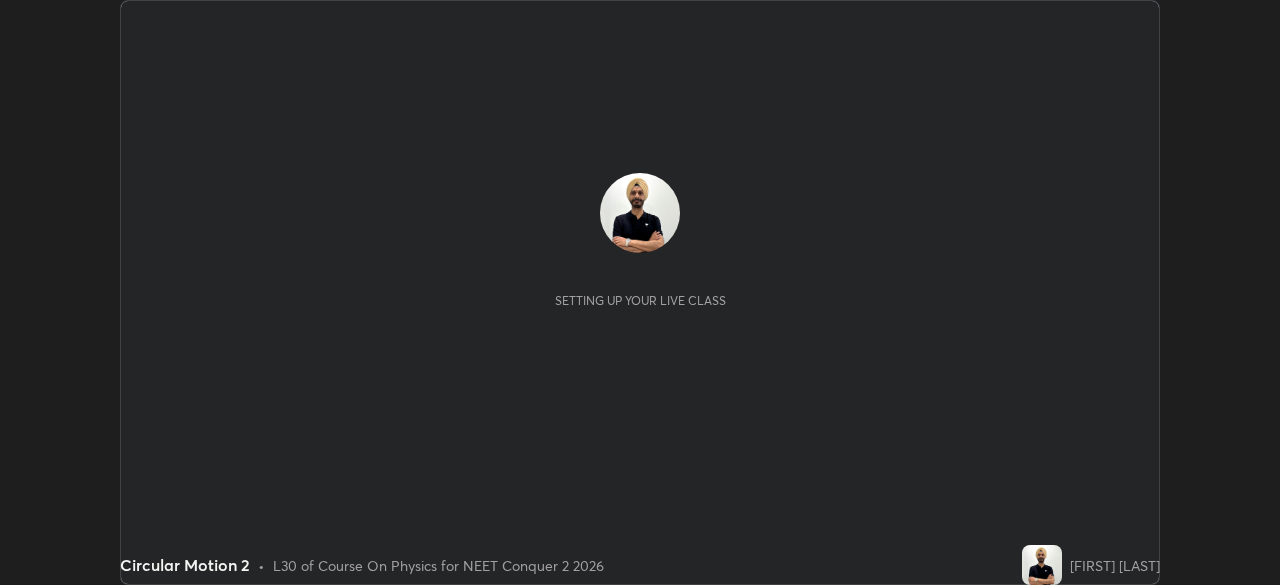 scroll, scrollTop: 0, scrollLeft: 0, axis: both 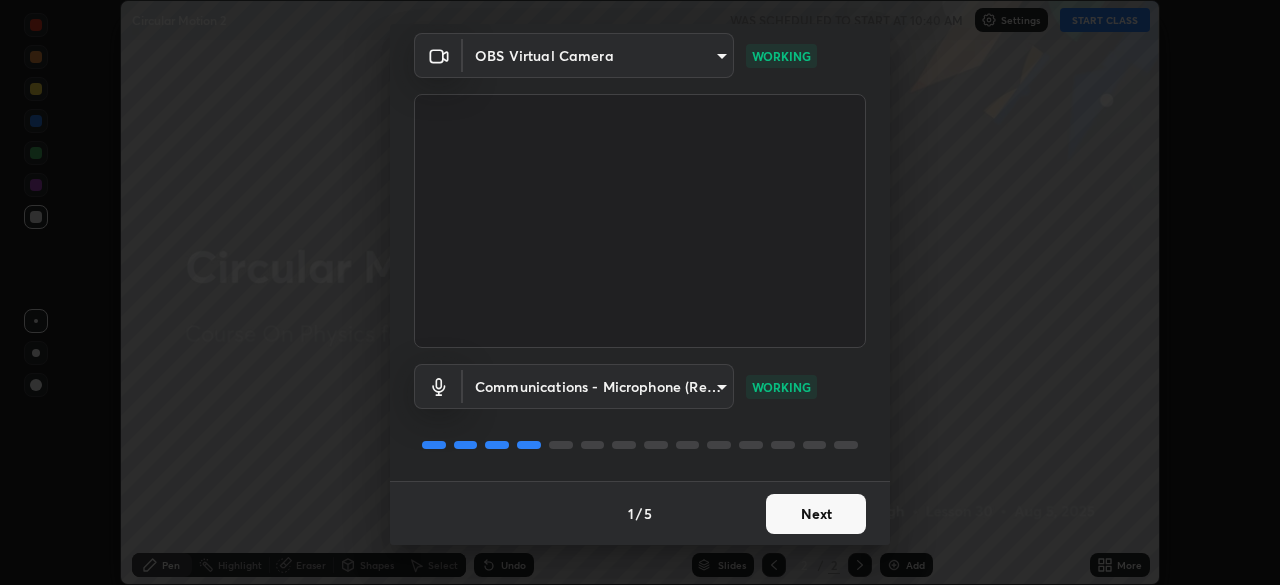 click on "Next" at bounding box center (816, 514) 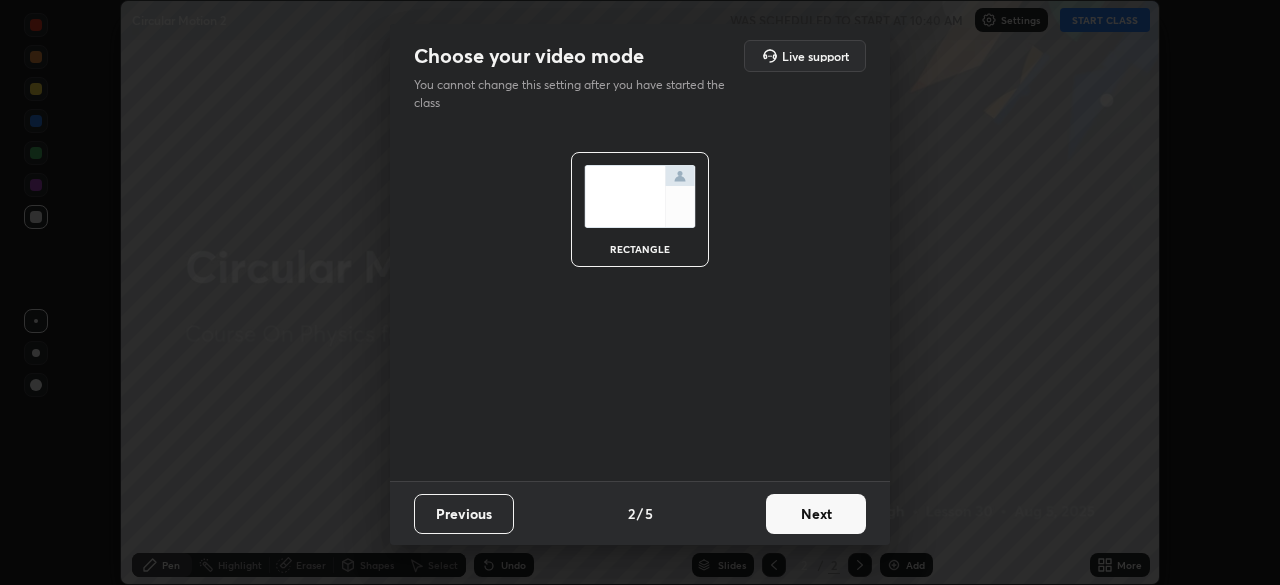 scroll, scrollTop: 0, scrollLeft: 0, axis: both 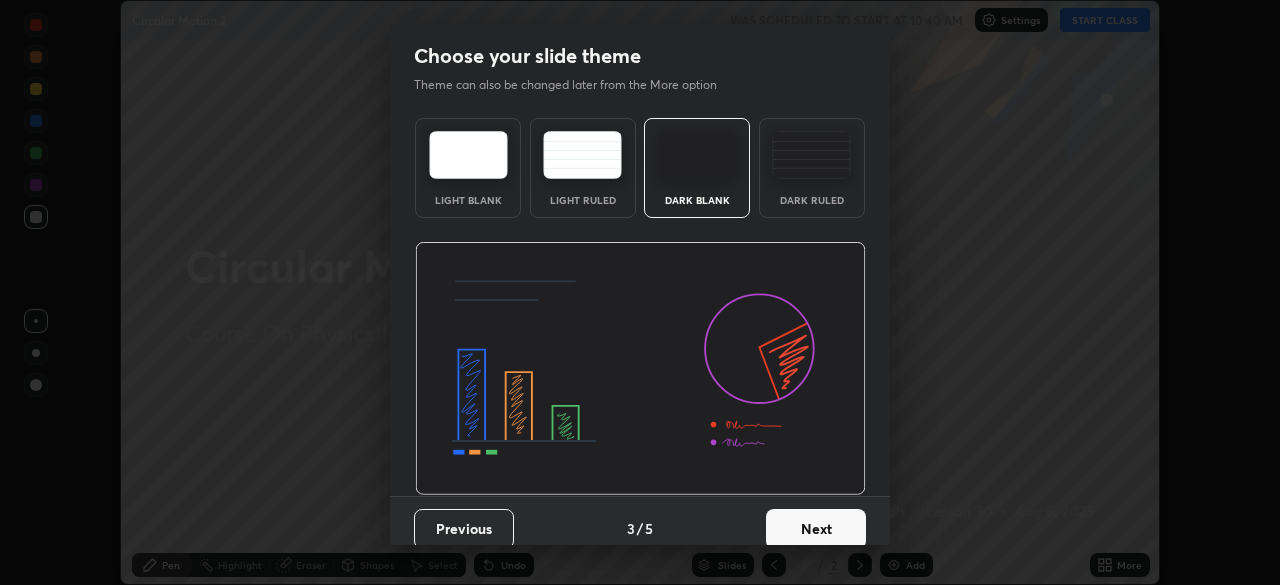 click on "Next" at bounding box center [816, 529] 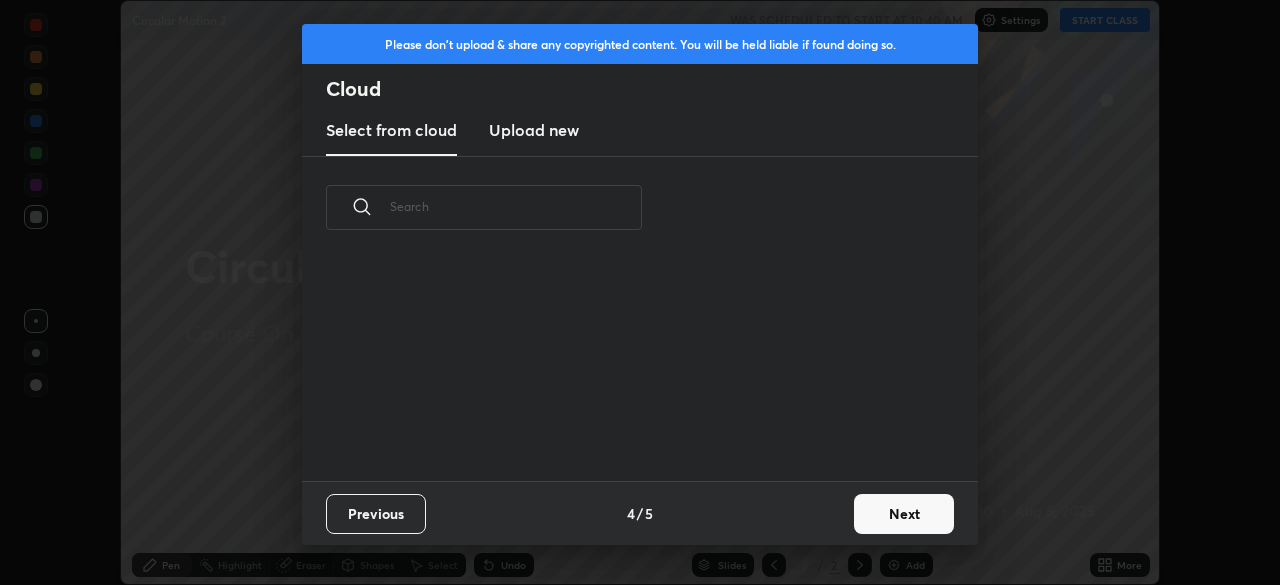 click on "Previous 4 / 5 Next" at bounding box center (640, 513) 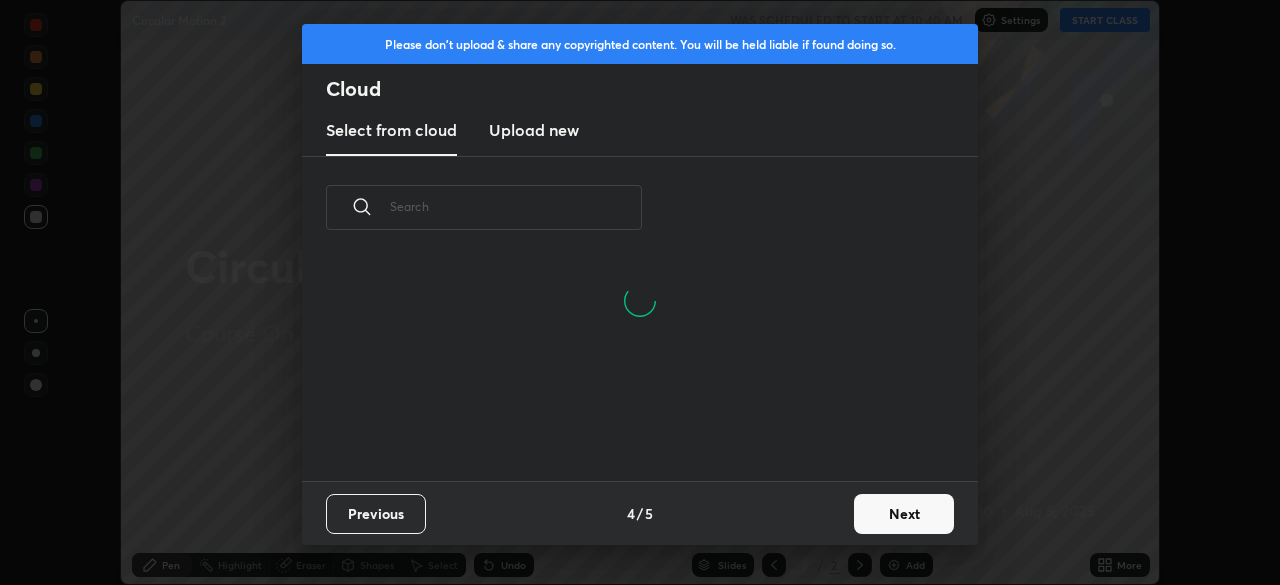 click on "Next" at bounding box center [904, 514] 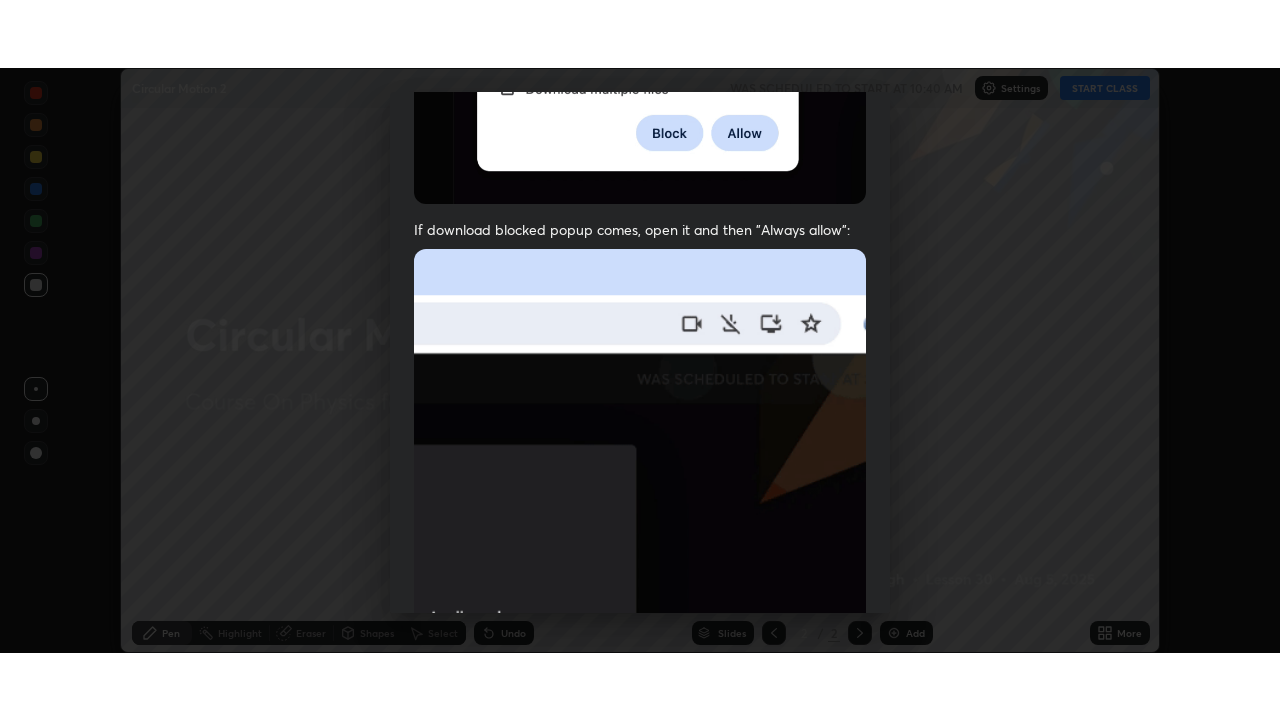 scroll, scrollTop: 479, scrollLeft: 0, axis: vertical 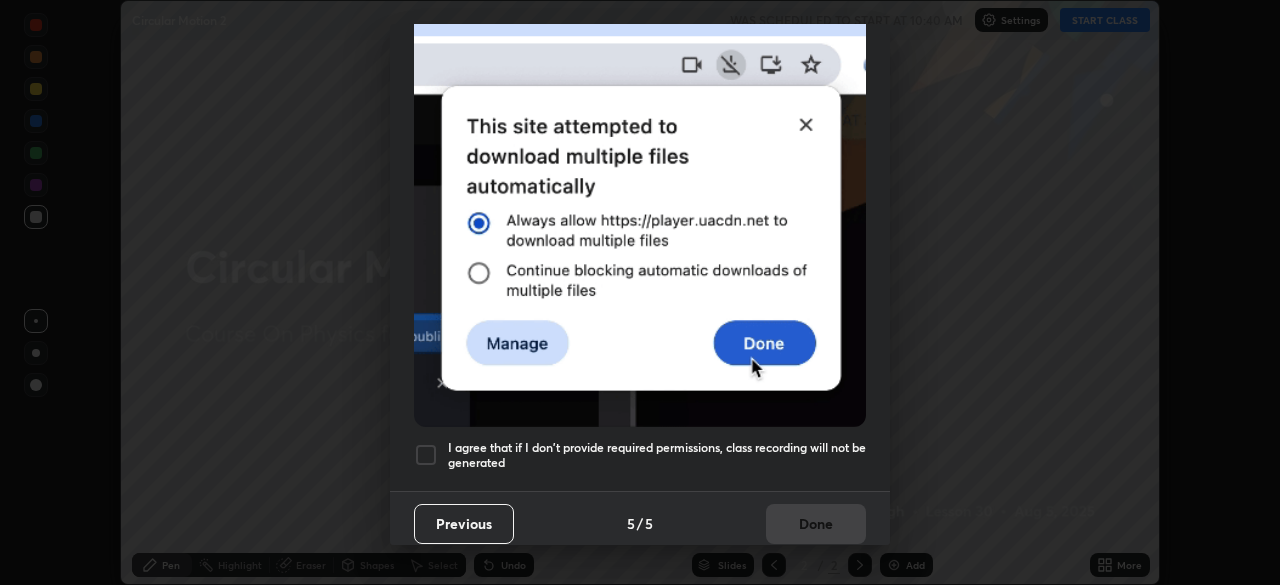 click at bounding box center [426, 455] 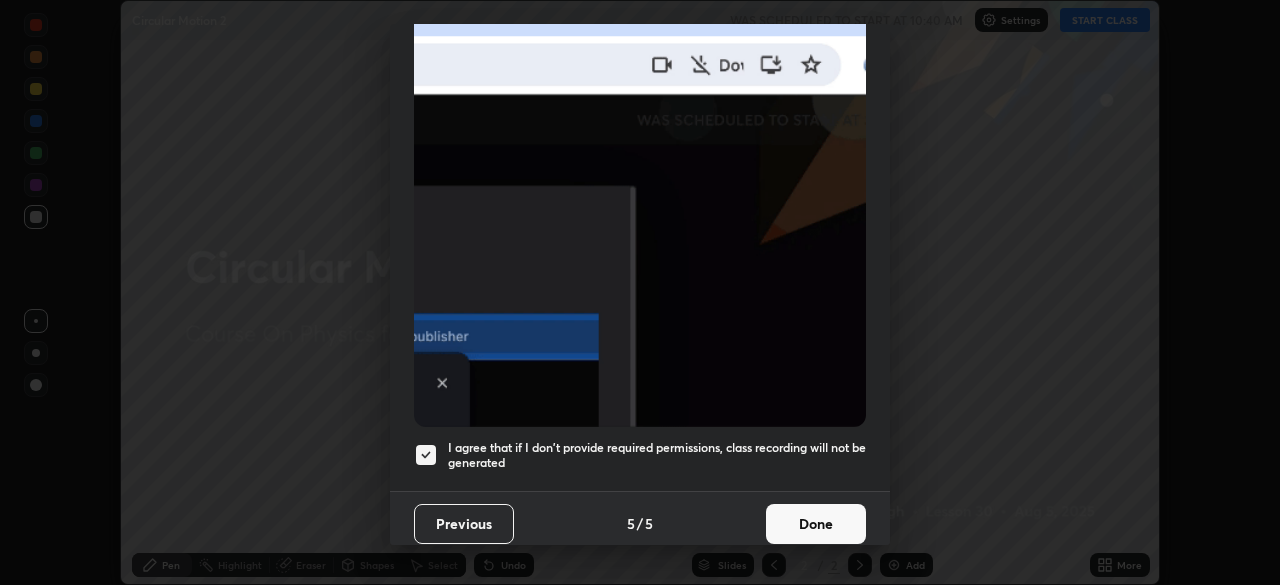 click on "Done" at bounding box center (816, 524) 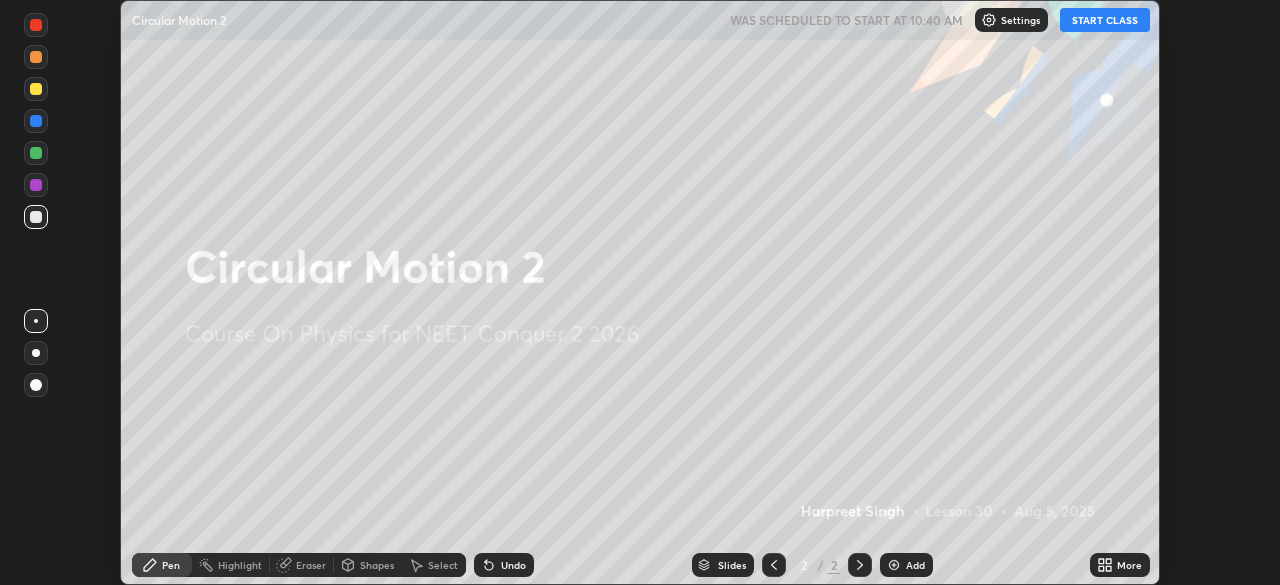 click on "START CLASS" at bounding box center [1105, 20] 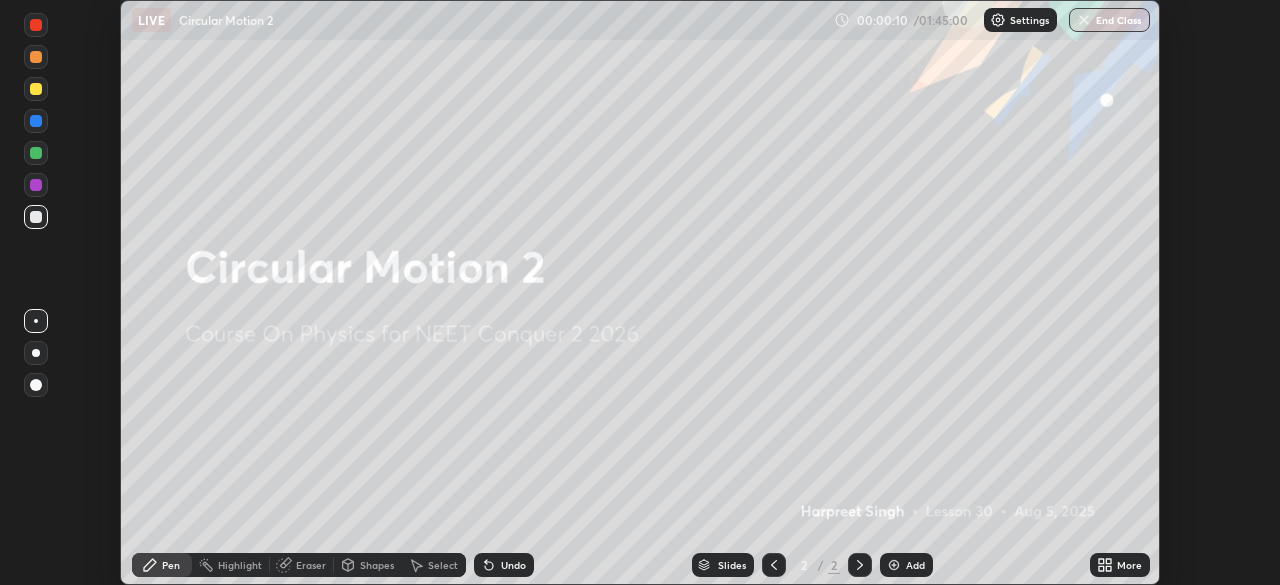 click on "More" at bounding box center [1129, 565] 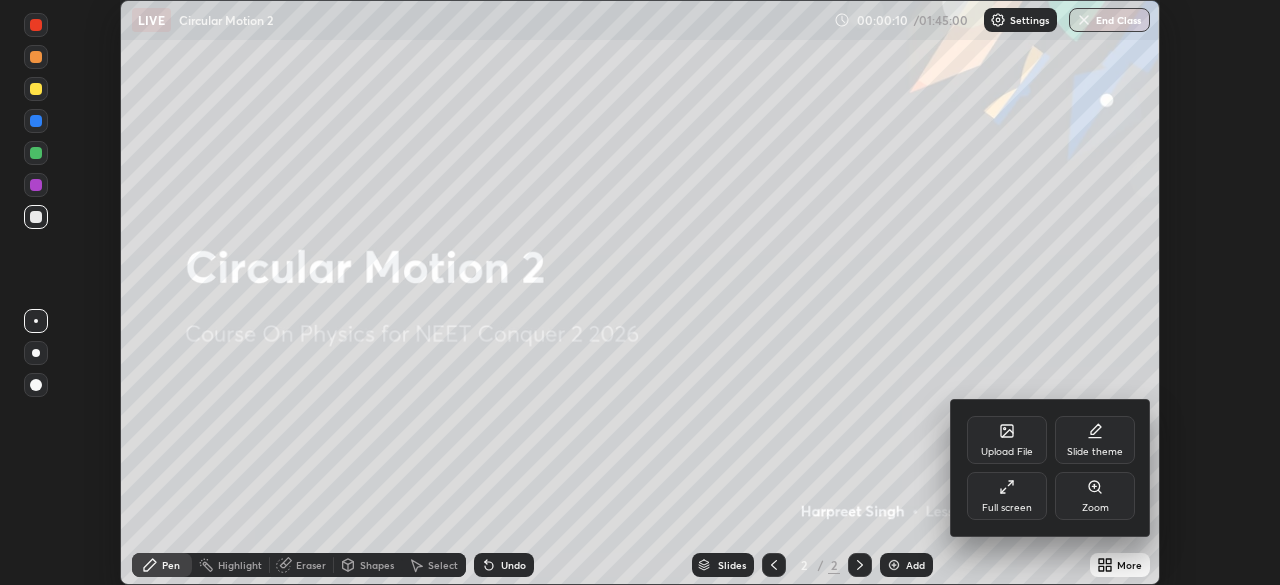 click on "Full screen" at bounding box center [1007, 496] 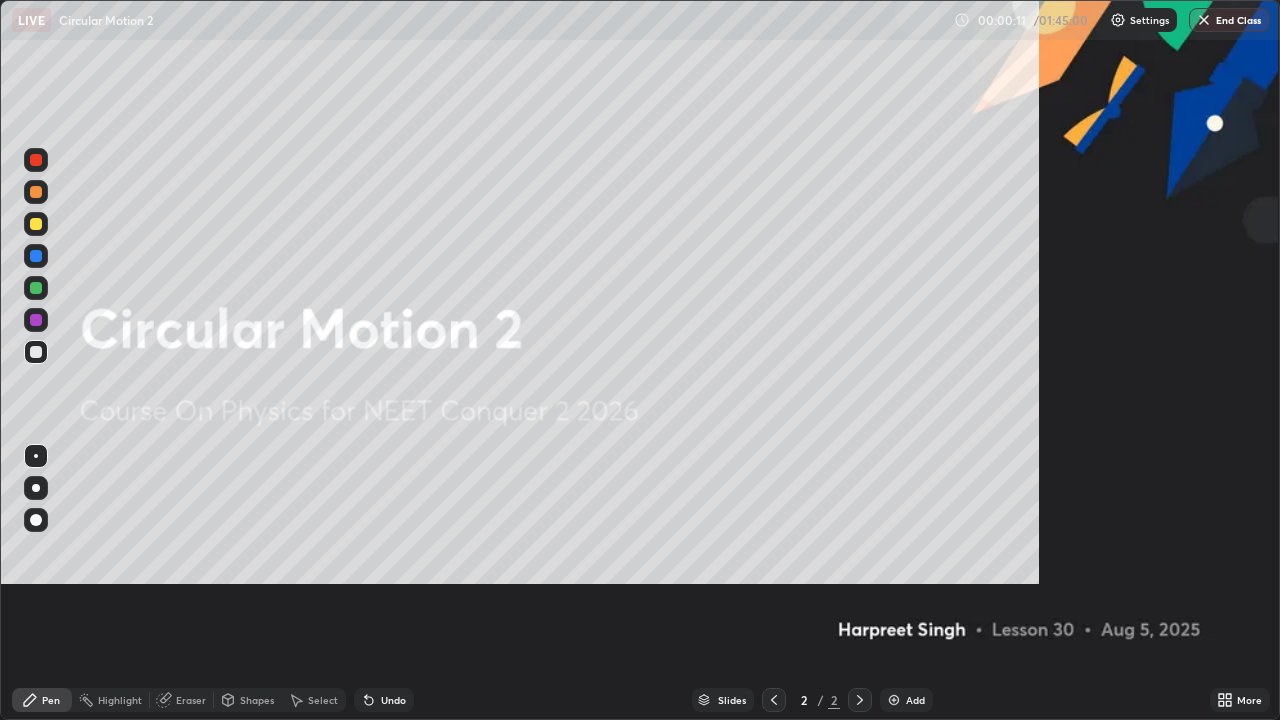 scroll, scrollTop: 99280, scrollLeft: 98720, axis: both 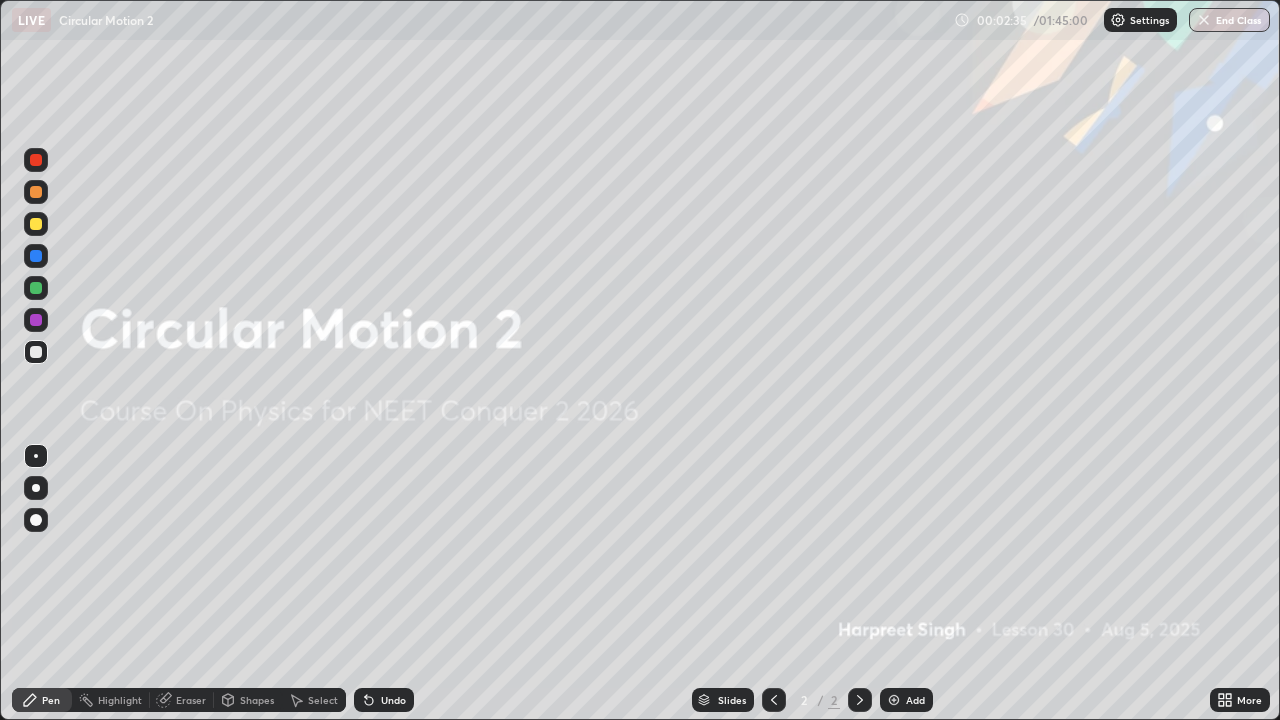 click on "Add" at bounding box center (915, 700) 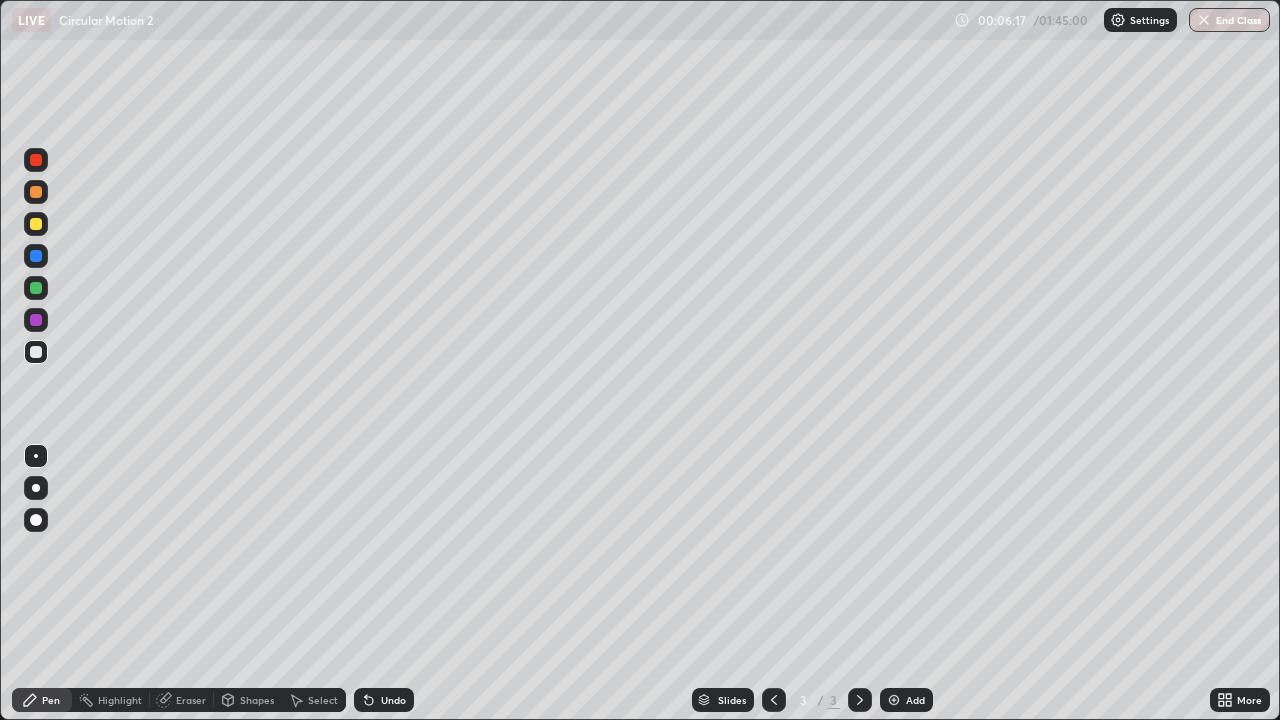 click on "Eraser" at bounding box center [191, 700] 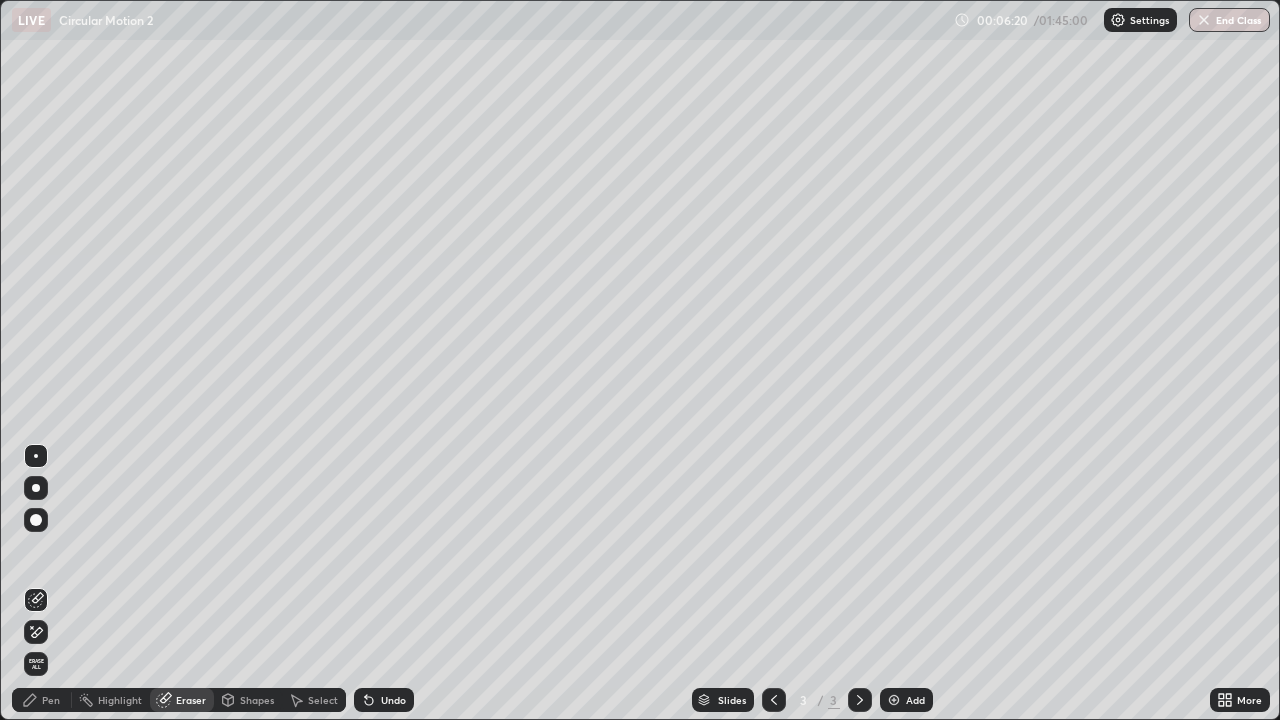 click on "Pen" at bounding box center [51, 700] 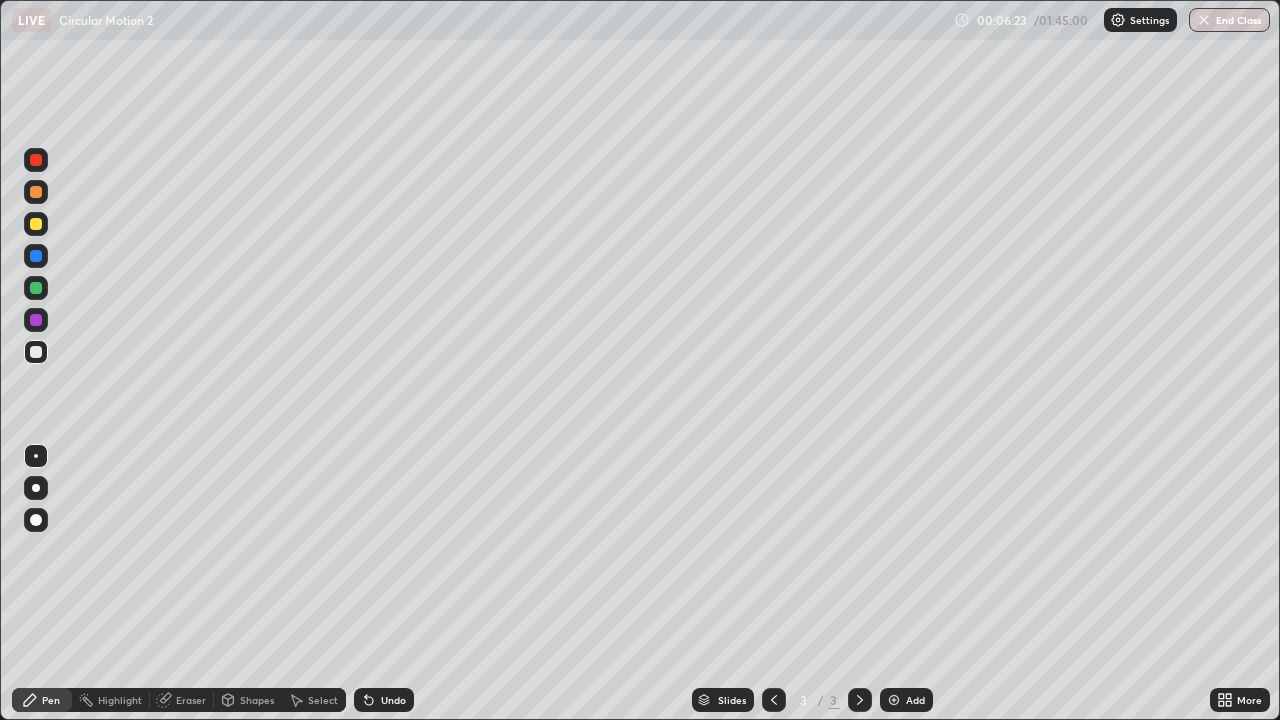 click on "Eraser" at bounding box center [191, 700] 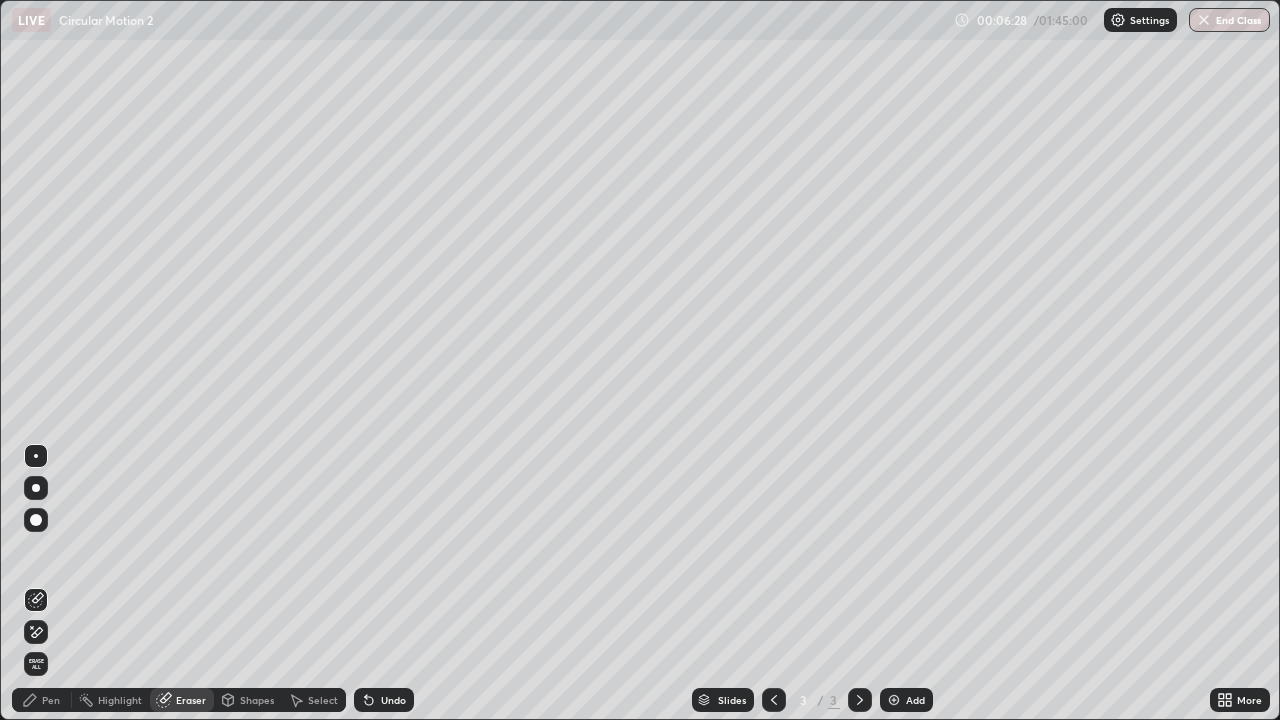 click on "Pen" at bounding box center [42, 700] 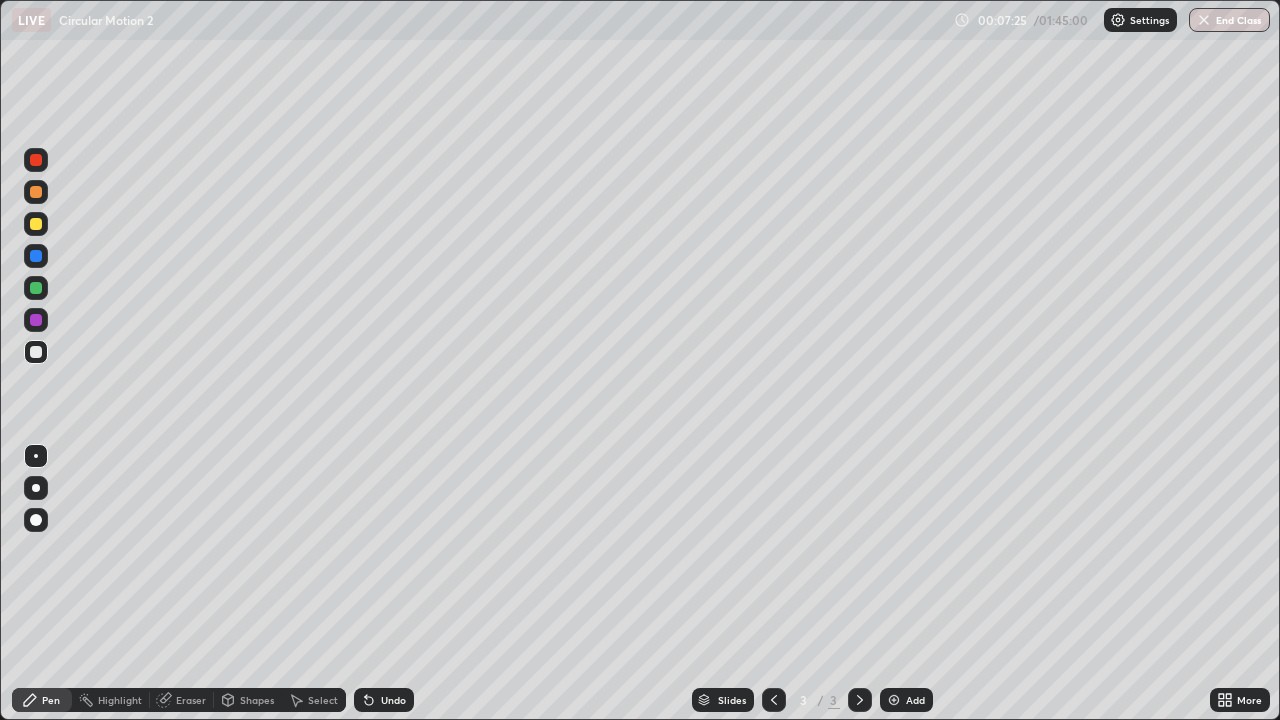 click on "Eraser" at bounding box center (191, 700) 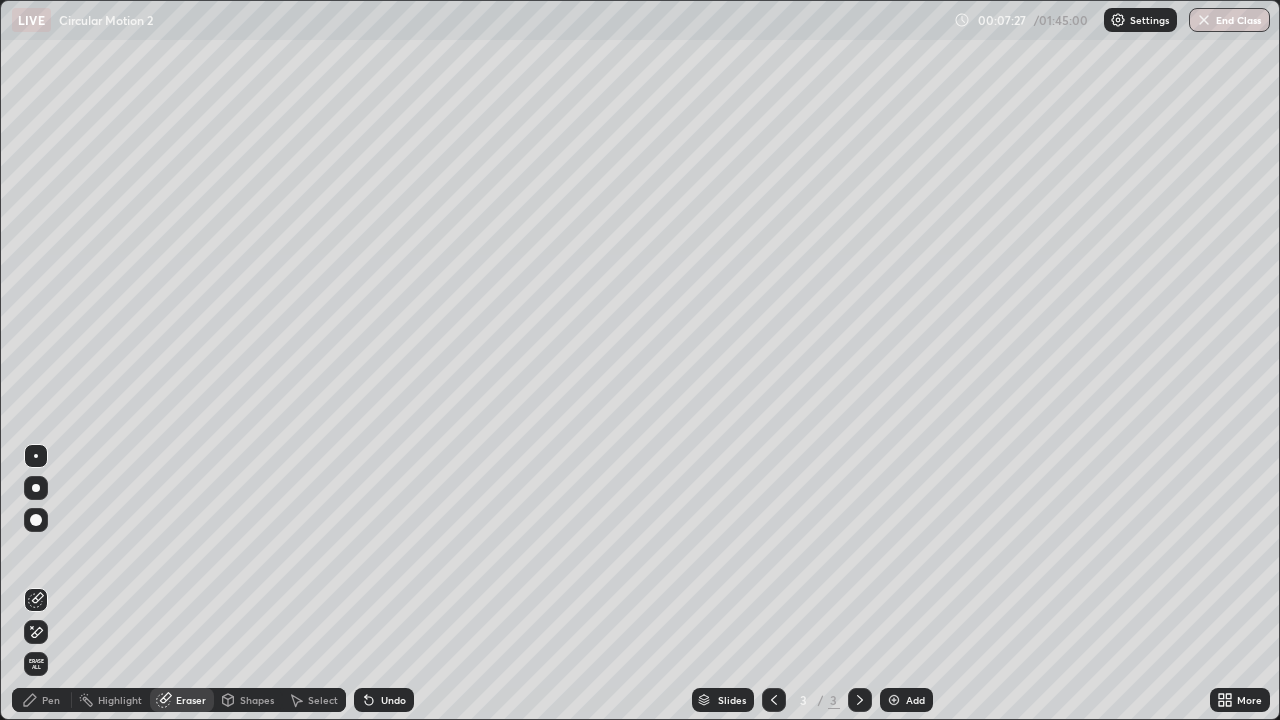 click on "Pen" at bounding box center (51, 700) 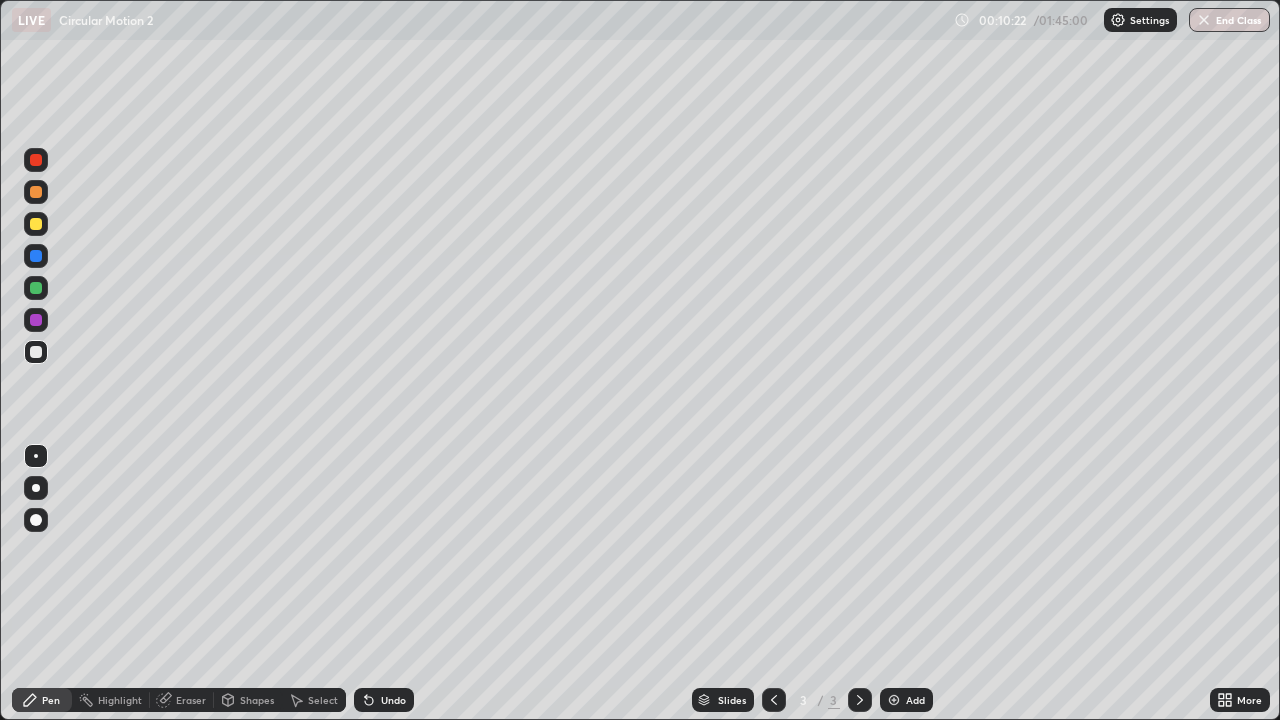 click on "Add" at bounding box center [915, 700] 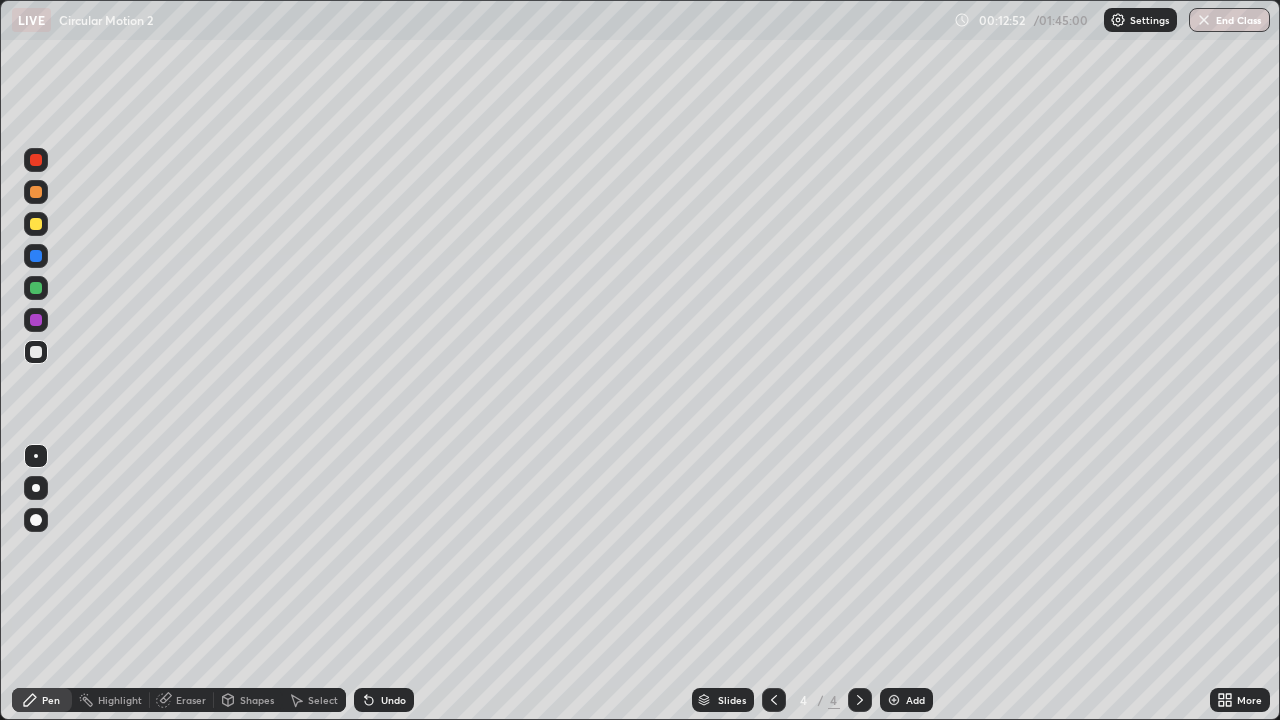 click on "Eraser" at bounding box center (191, 700) 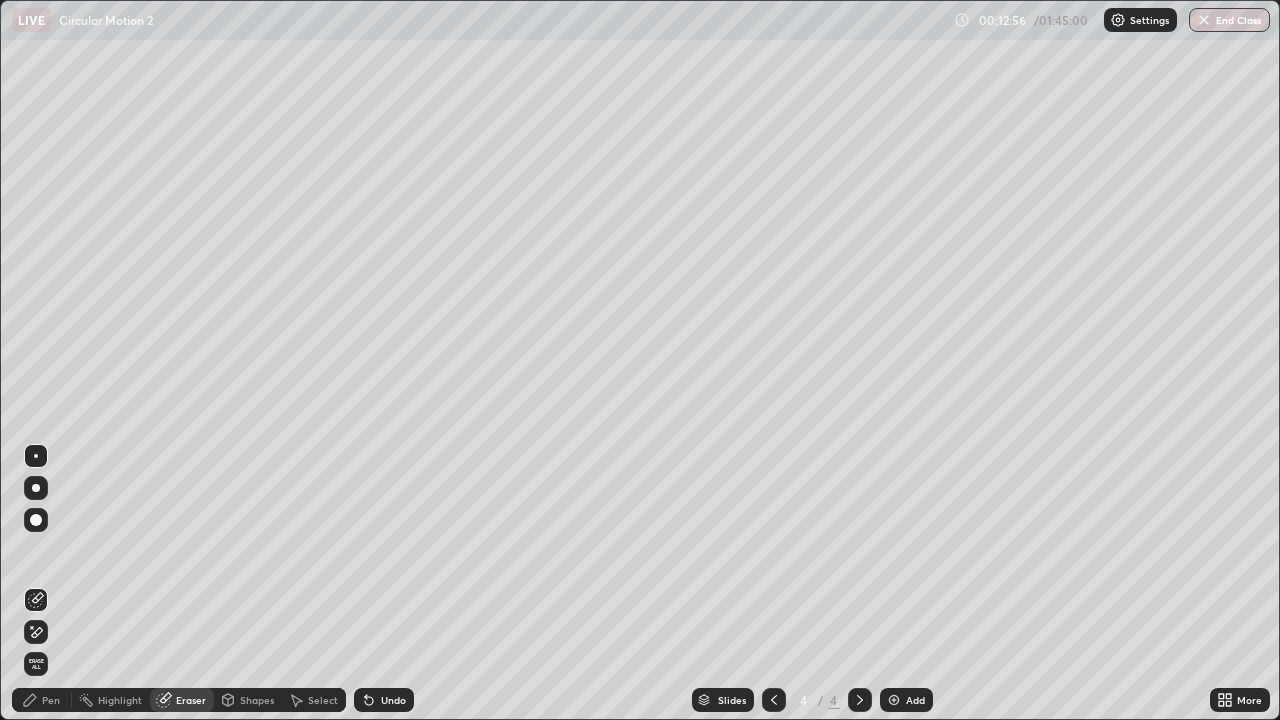 click on "Pen" at bounding box center [51, 700] 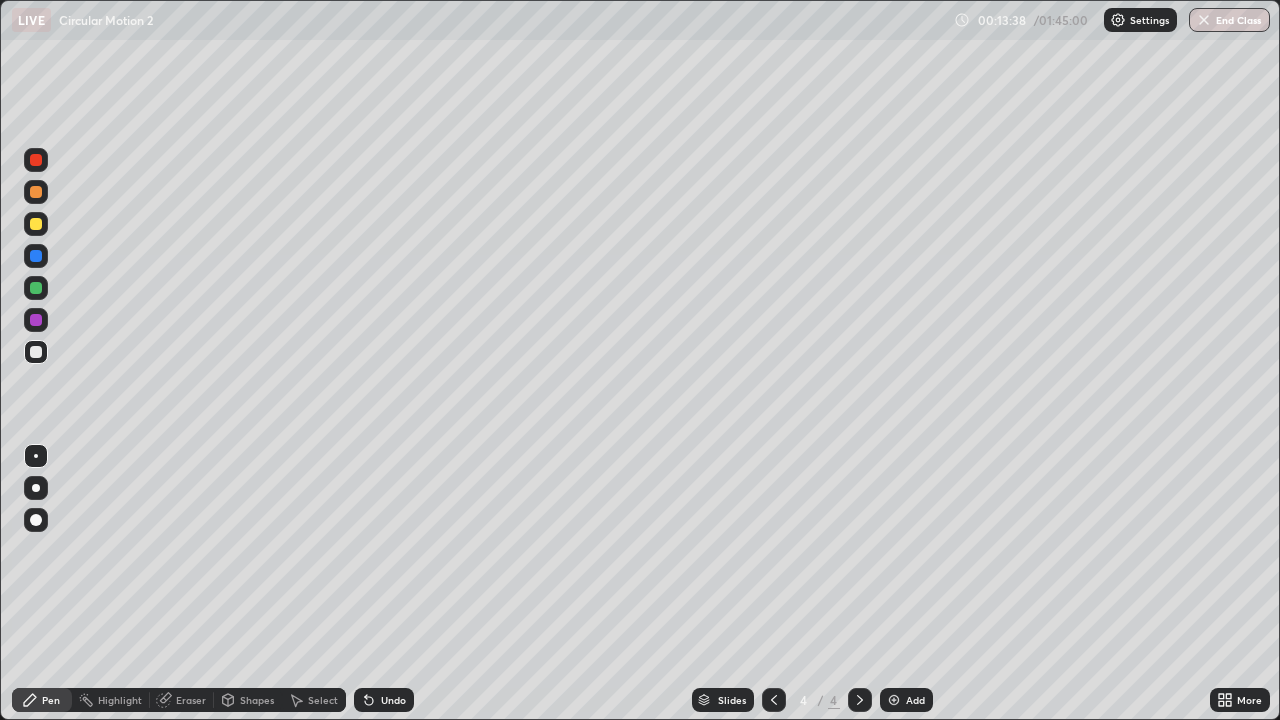 click at bounding box center (36, 224) 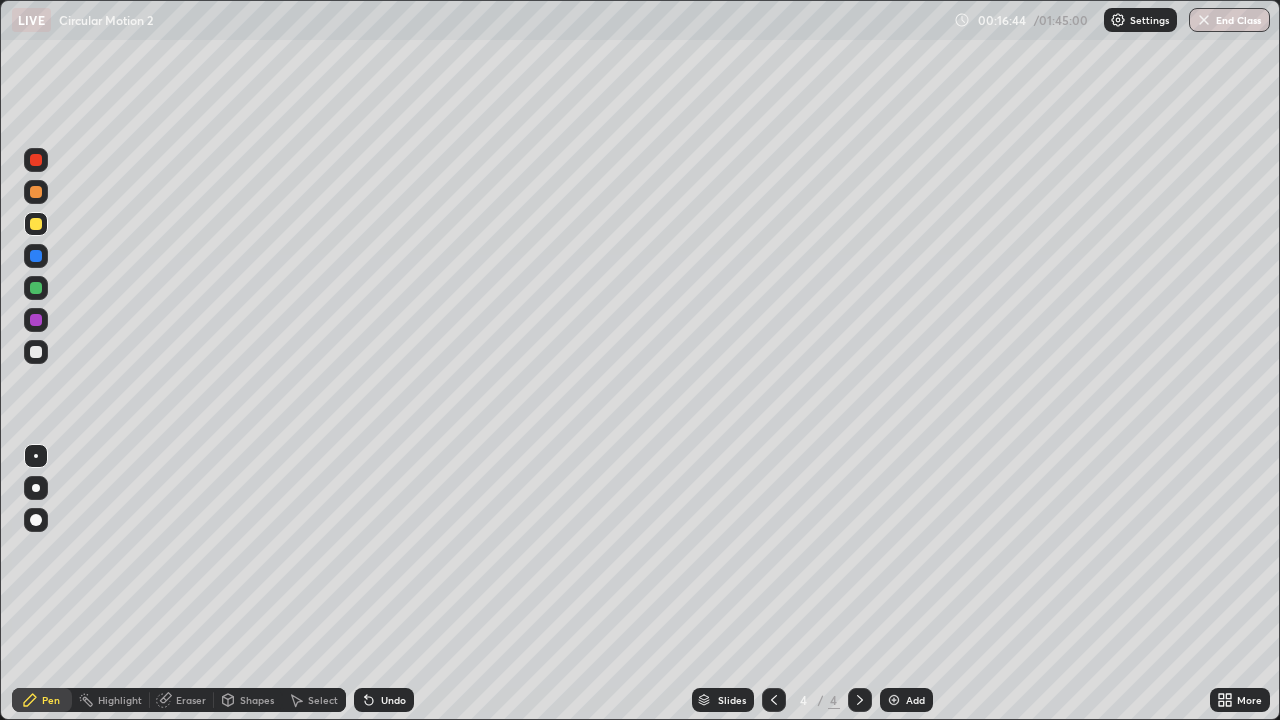 click at bounding box center [36, 352] 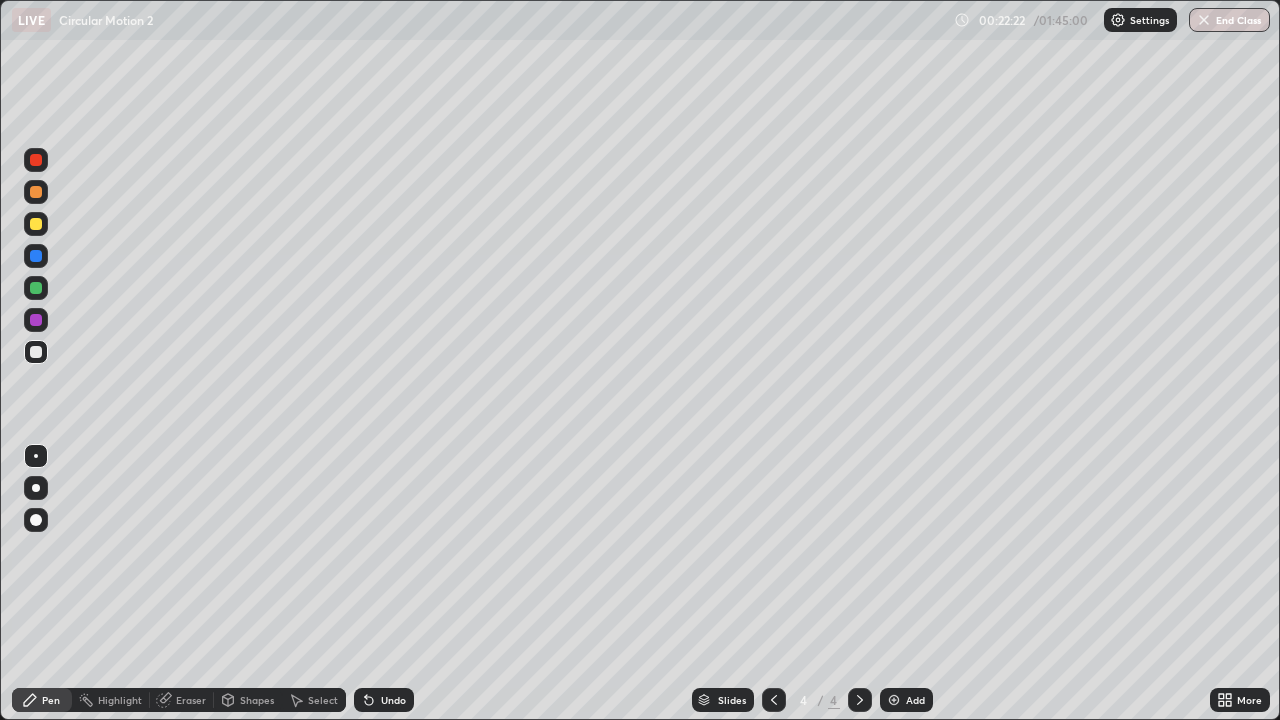 click on "Add" at bounding box center (915, 700) 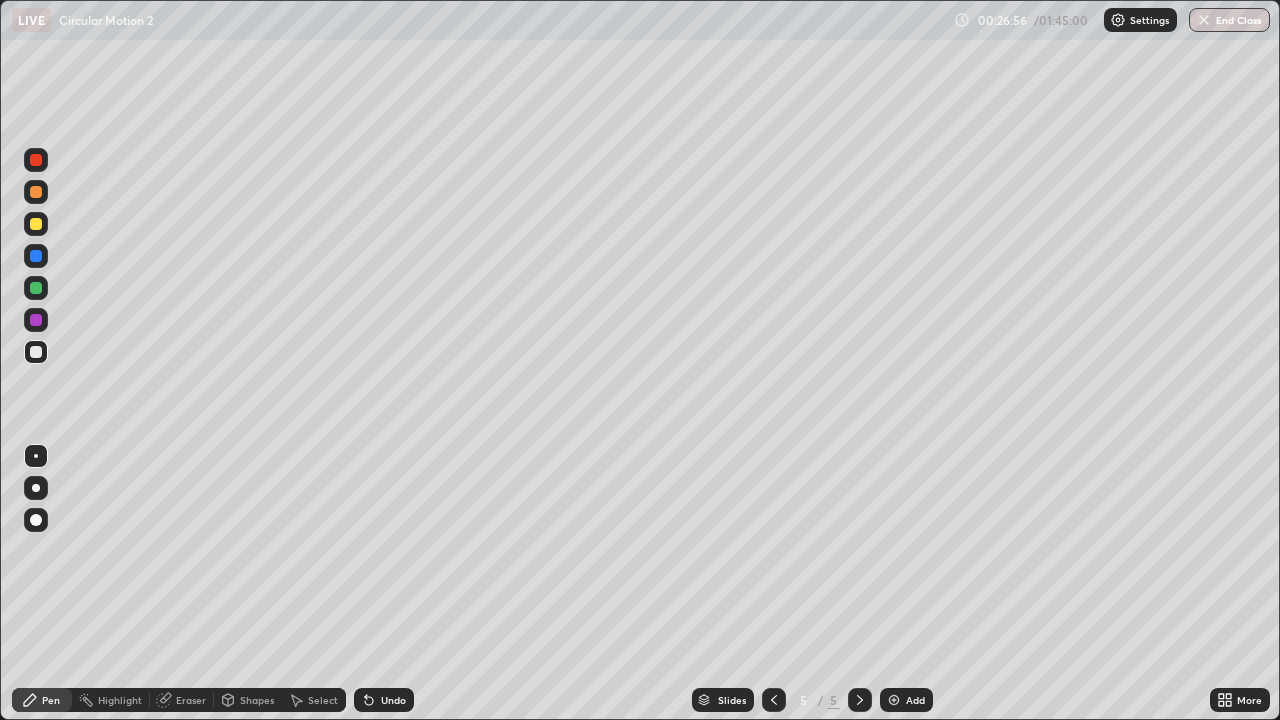 click on "Eraser" at bounding box center (182, 700) 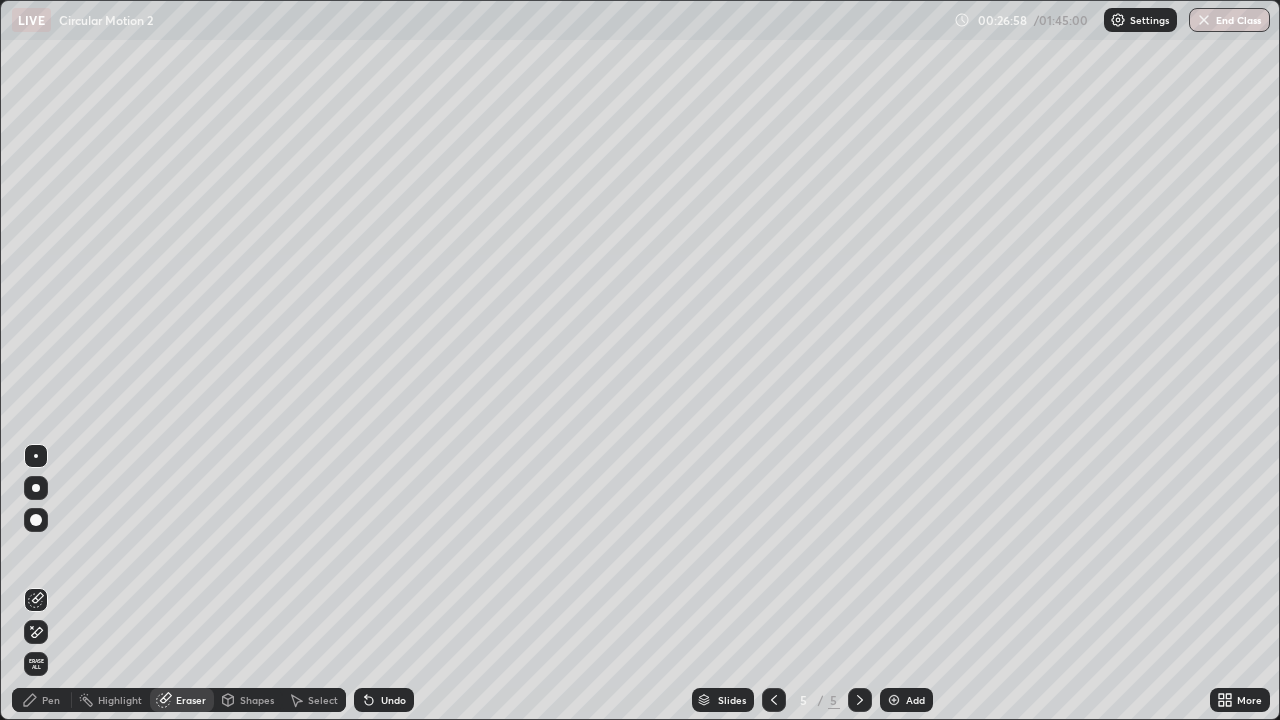click on "Pen" at bounding box center [51, 700] 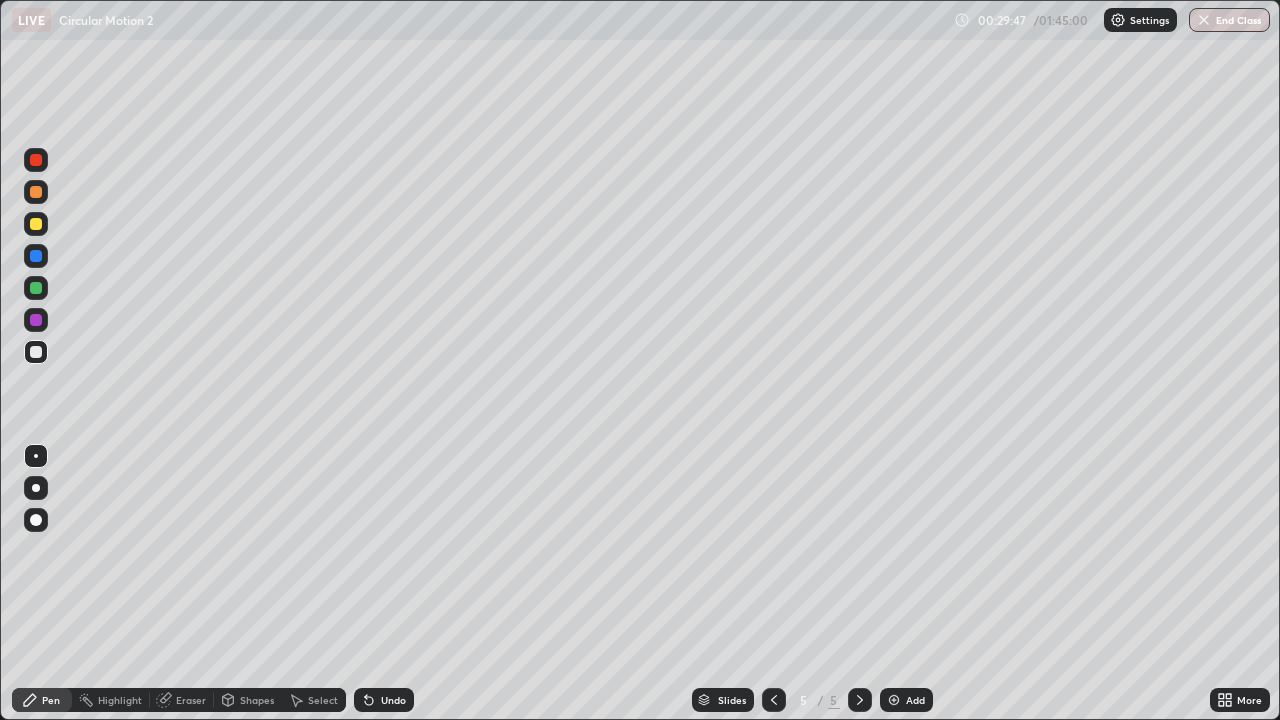click on "Add" at bounding box center (915, 700) 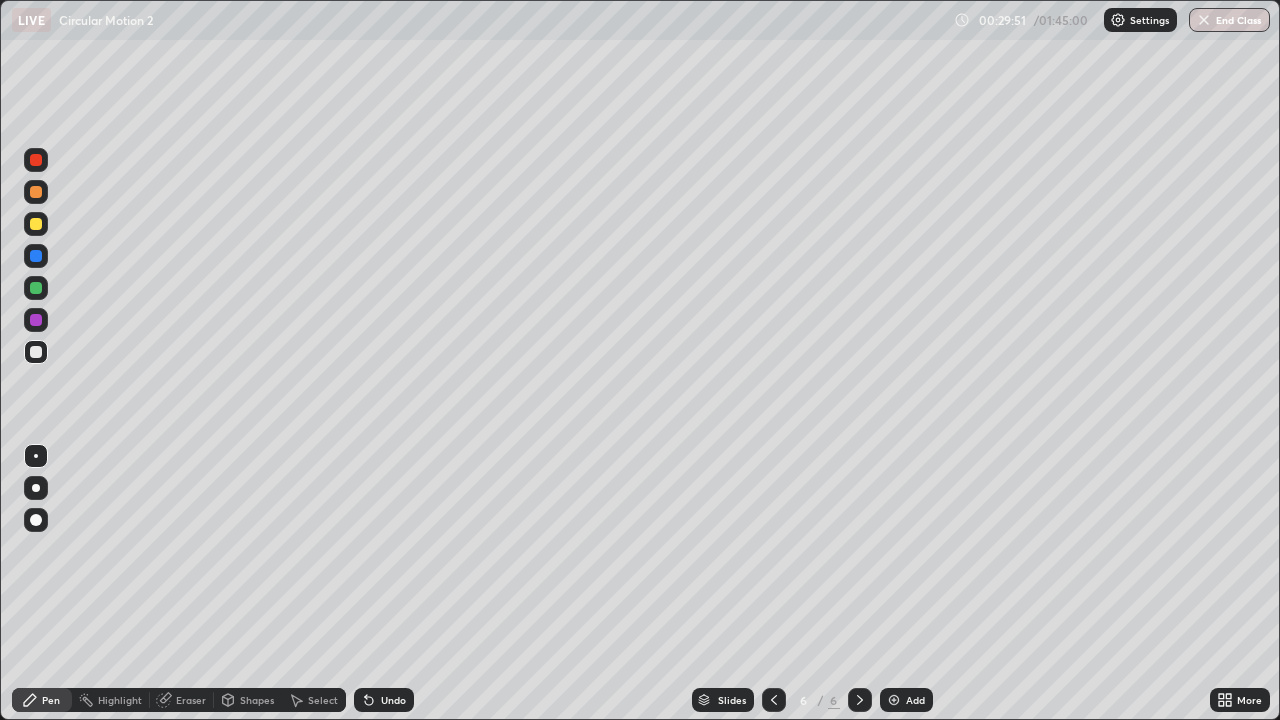 click on "Highlight" at bounding box center [120, 700] 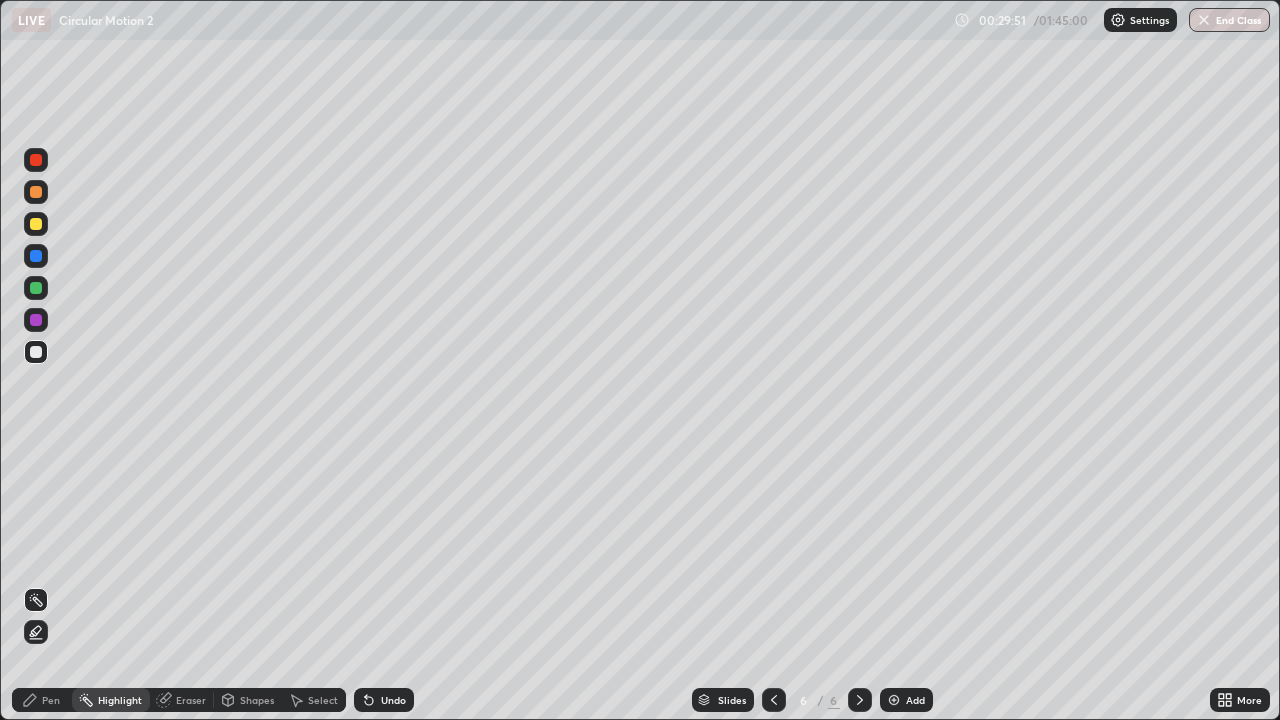 click on "Eraser" at bounding box center [191, 700] 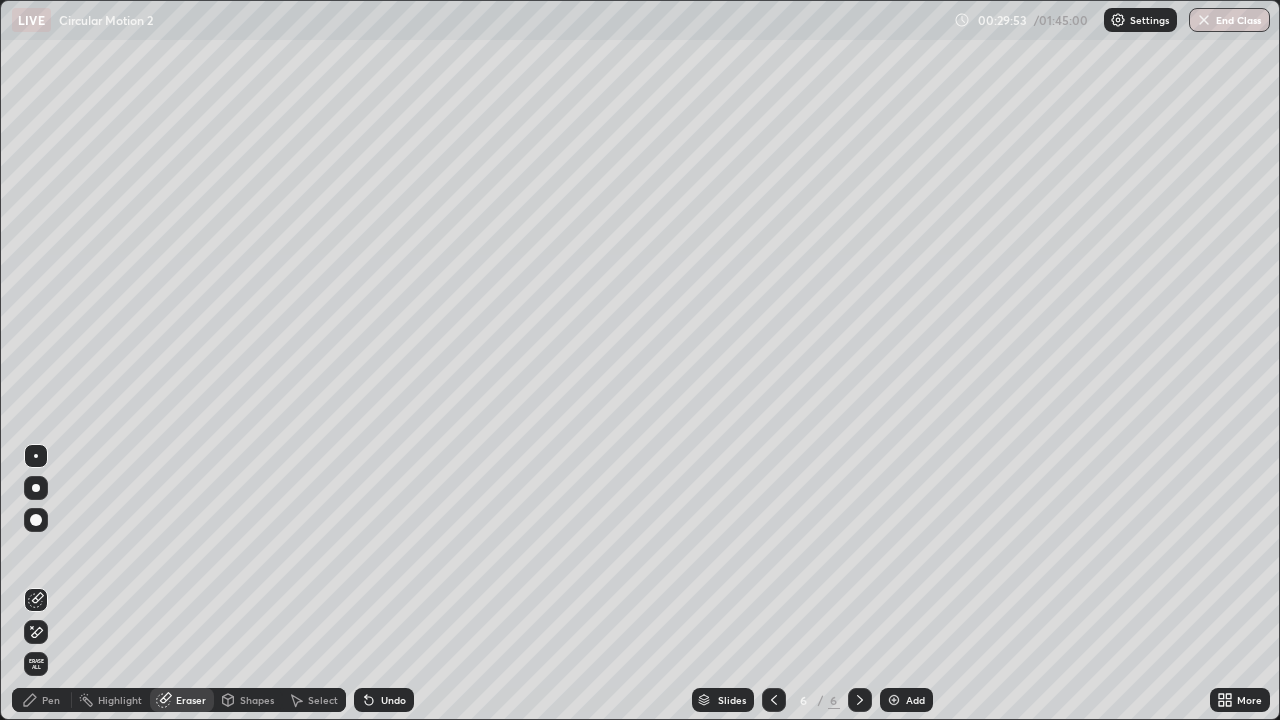 click on "Pen" at bounding box center (42, 700) 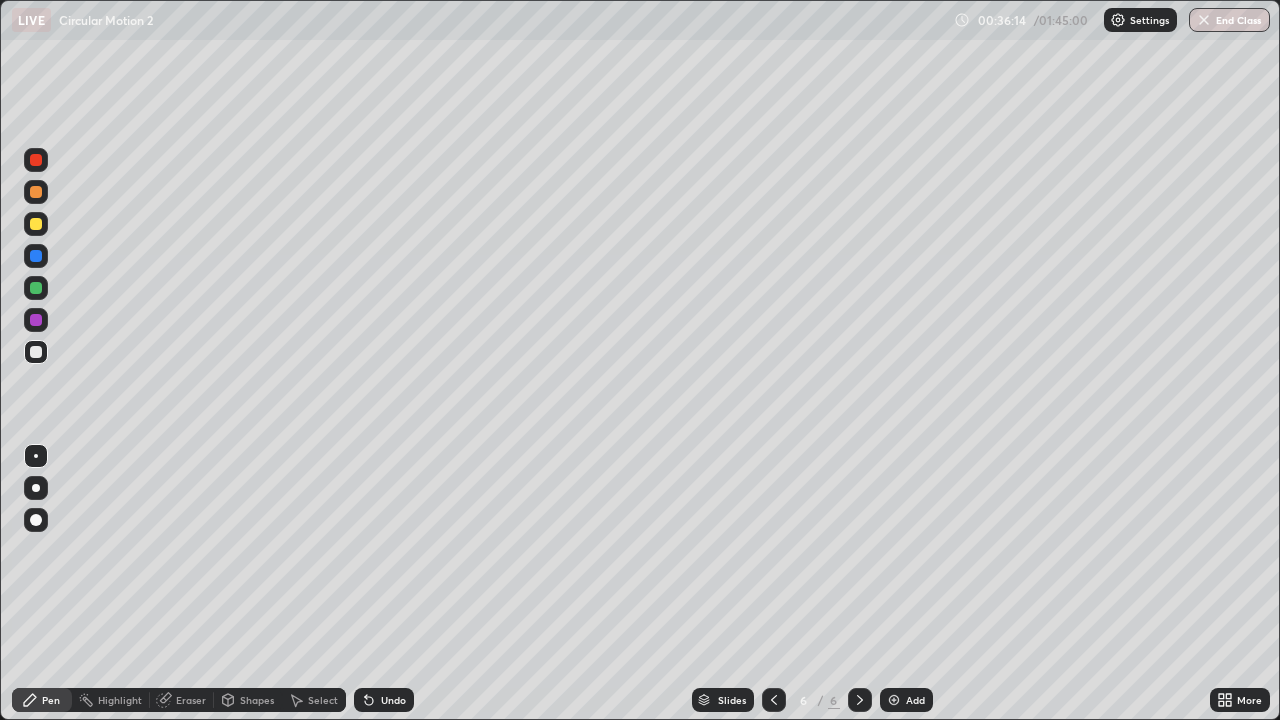 click at bounding box center [36, 224] 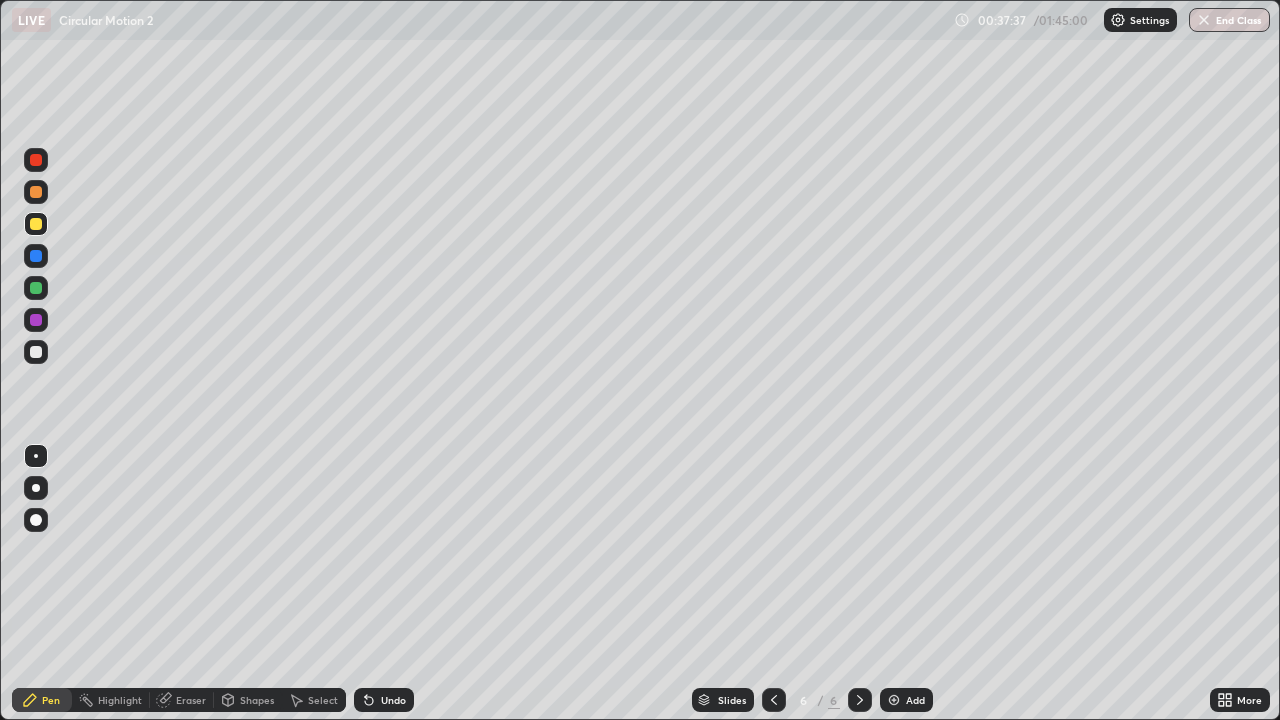 click on "Add" at bounding box center (906, 700) 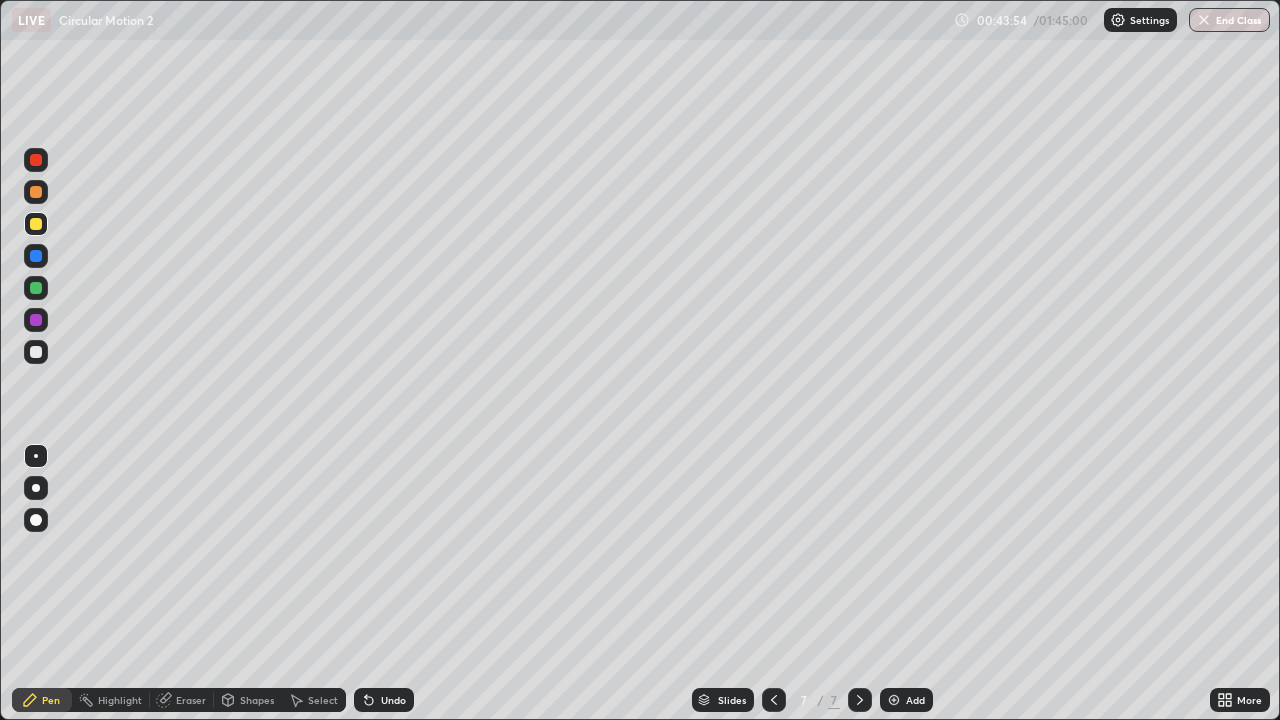click at bounding box center [36, 520] 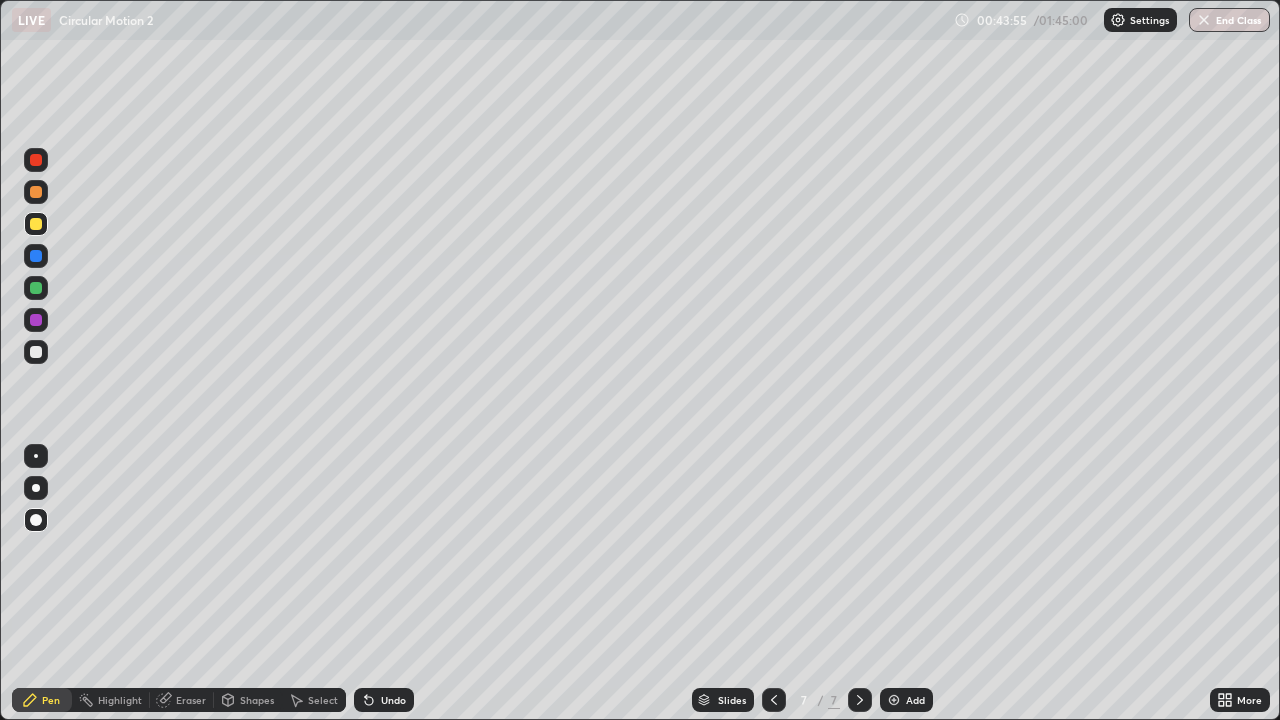 click at bounding box center (36, 352) 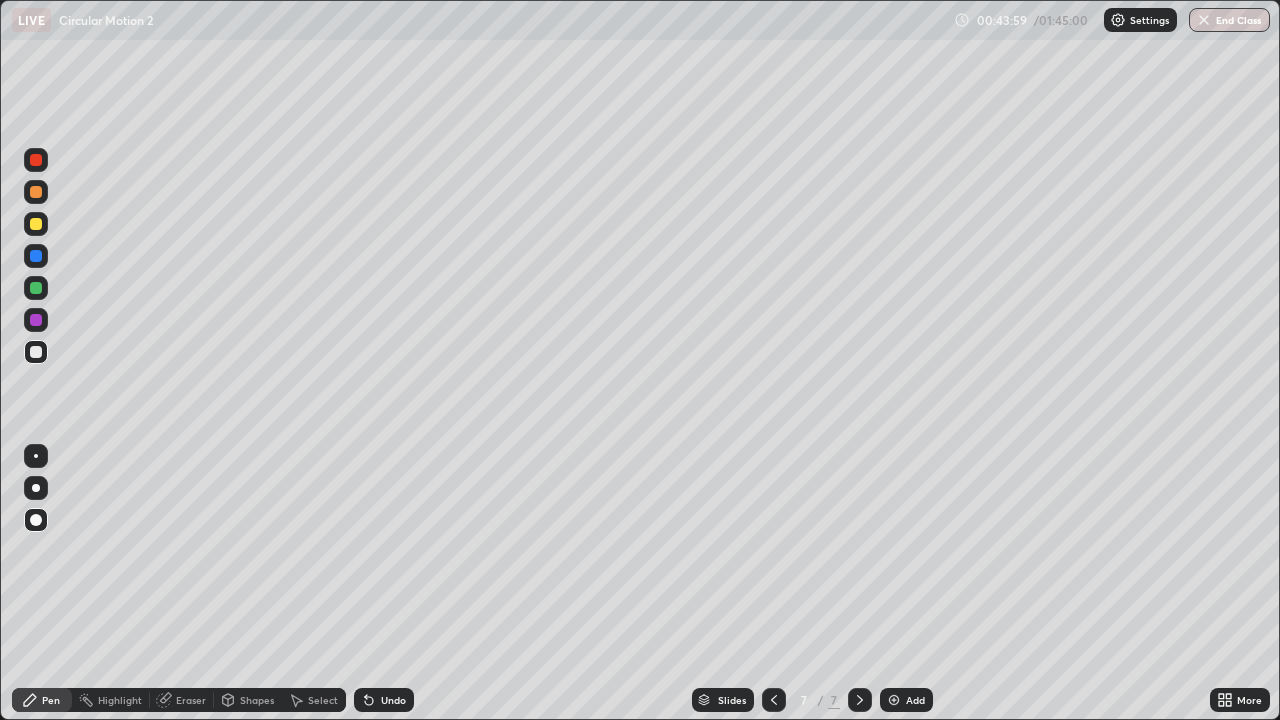 click at bounding box center [36, 456] 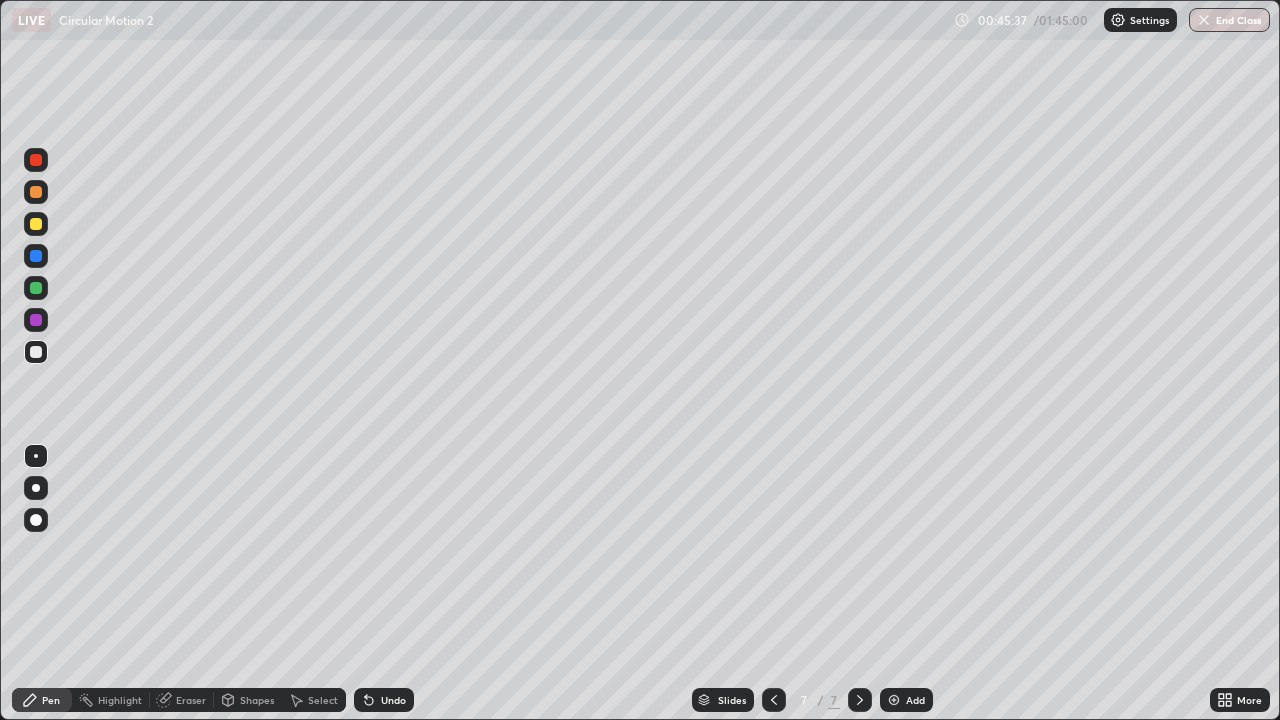 click at bounding box center [36, 288] 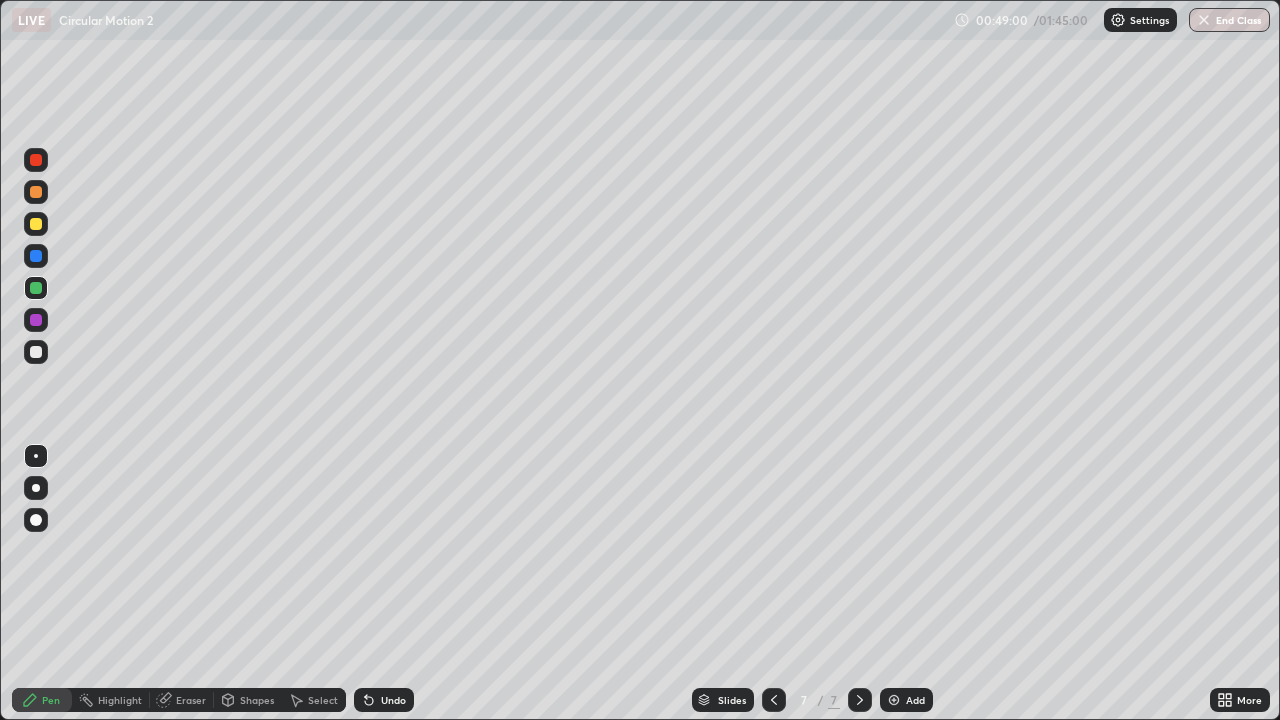 click on "Add" at bounding box center [915, 700] 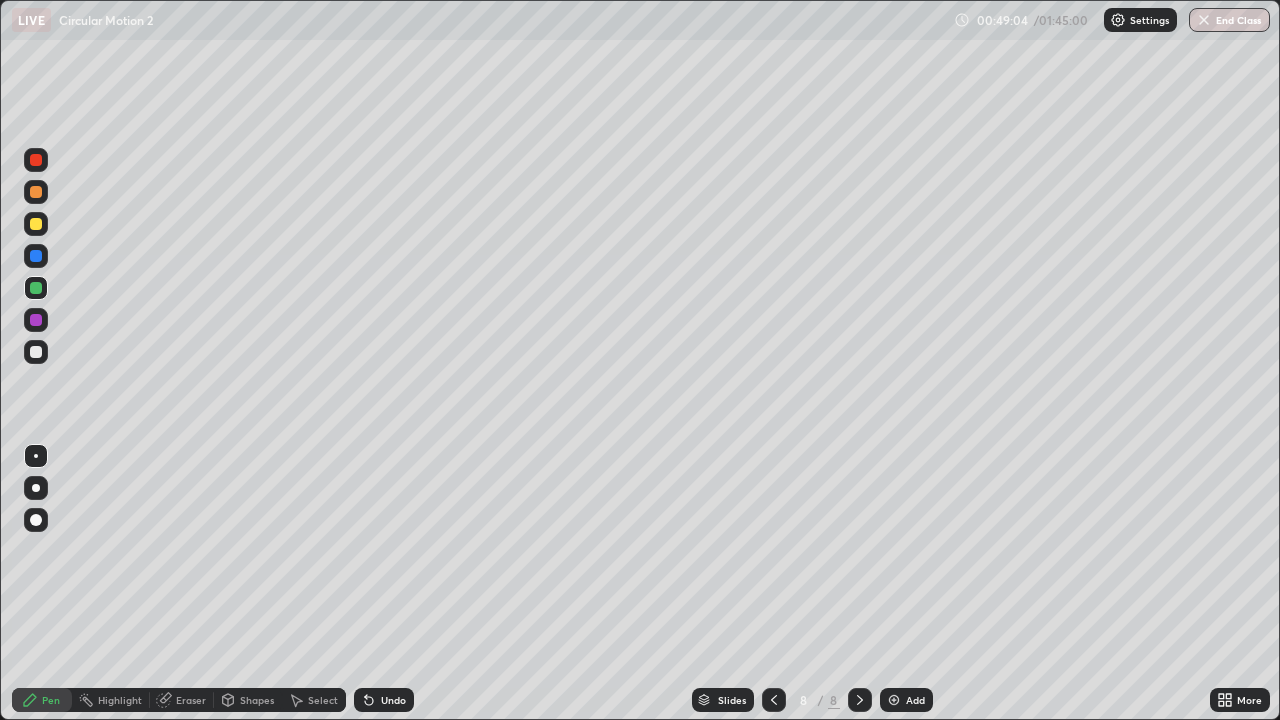 click at bounding box center (36, 352) 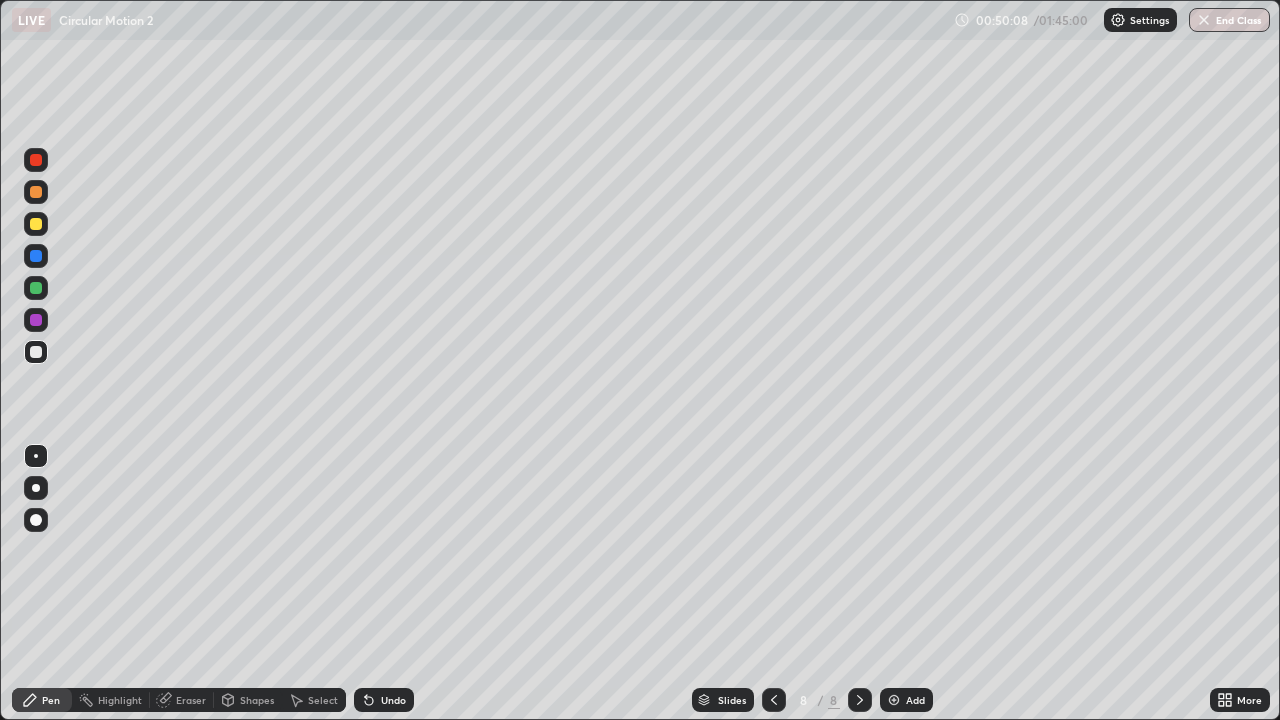 click on "Eraser" at bounding box center (191, 700) 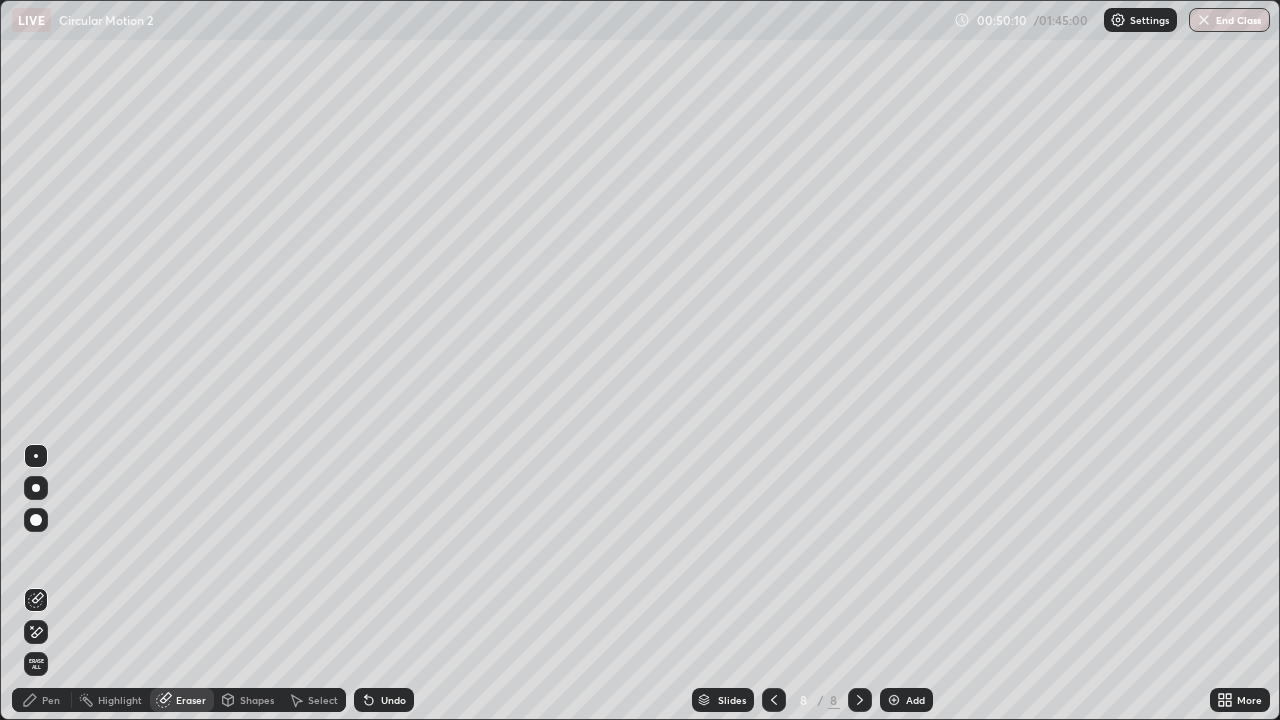 click on "Pen" at bounding box center [42, 700] 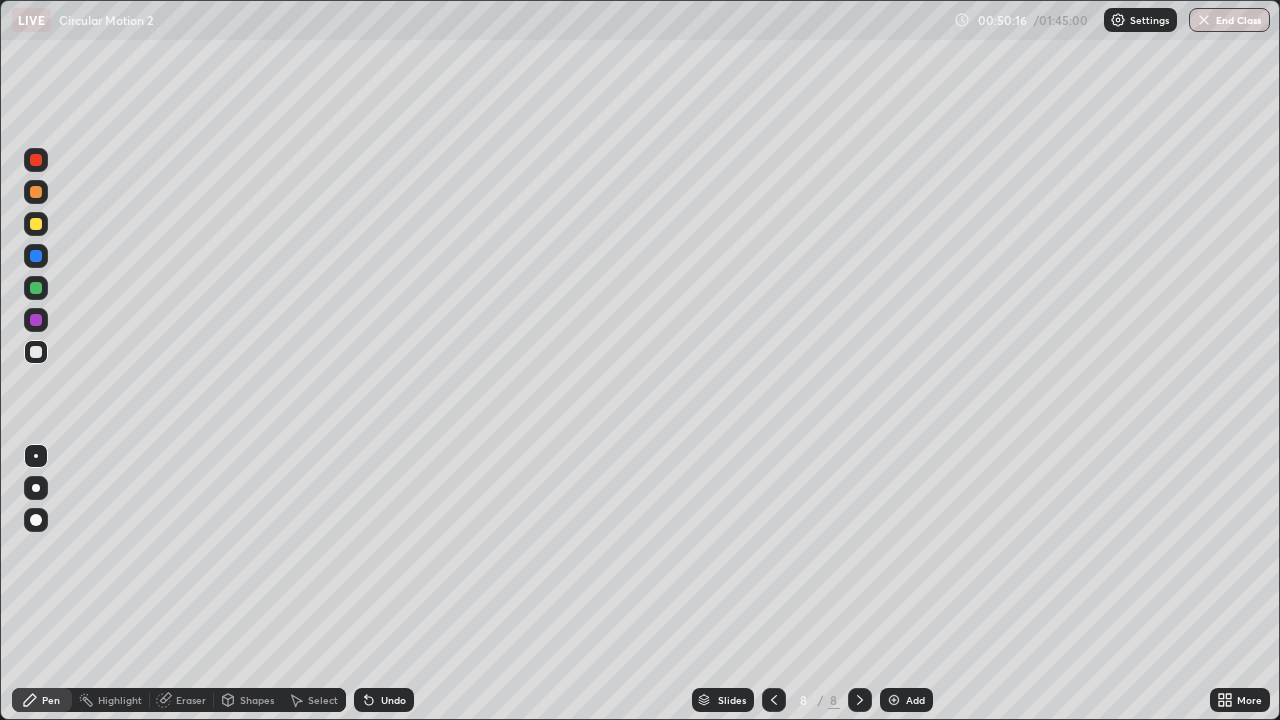 click on "Eraser" at bounding box center [191, 700] 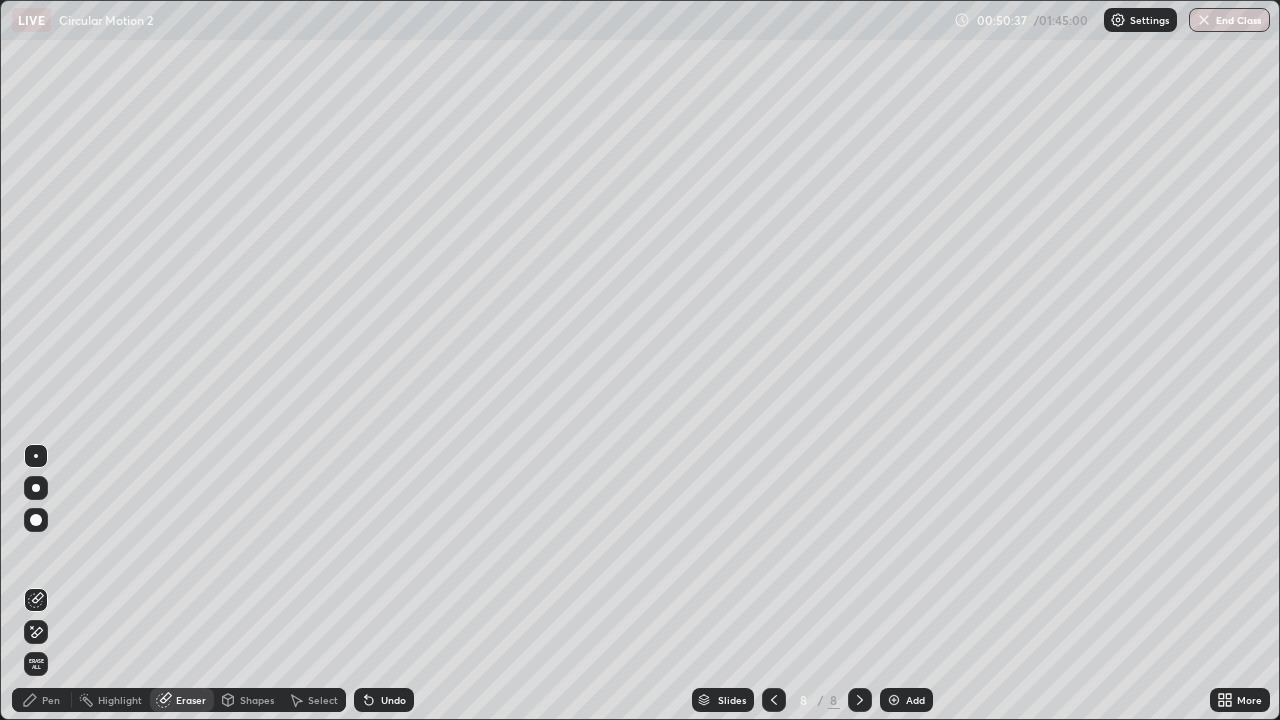 click on "Pen" at bounding box center [51, 700] 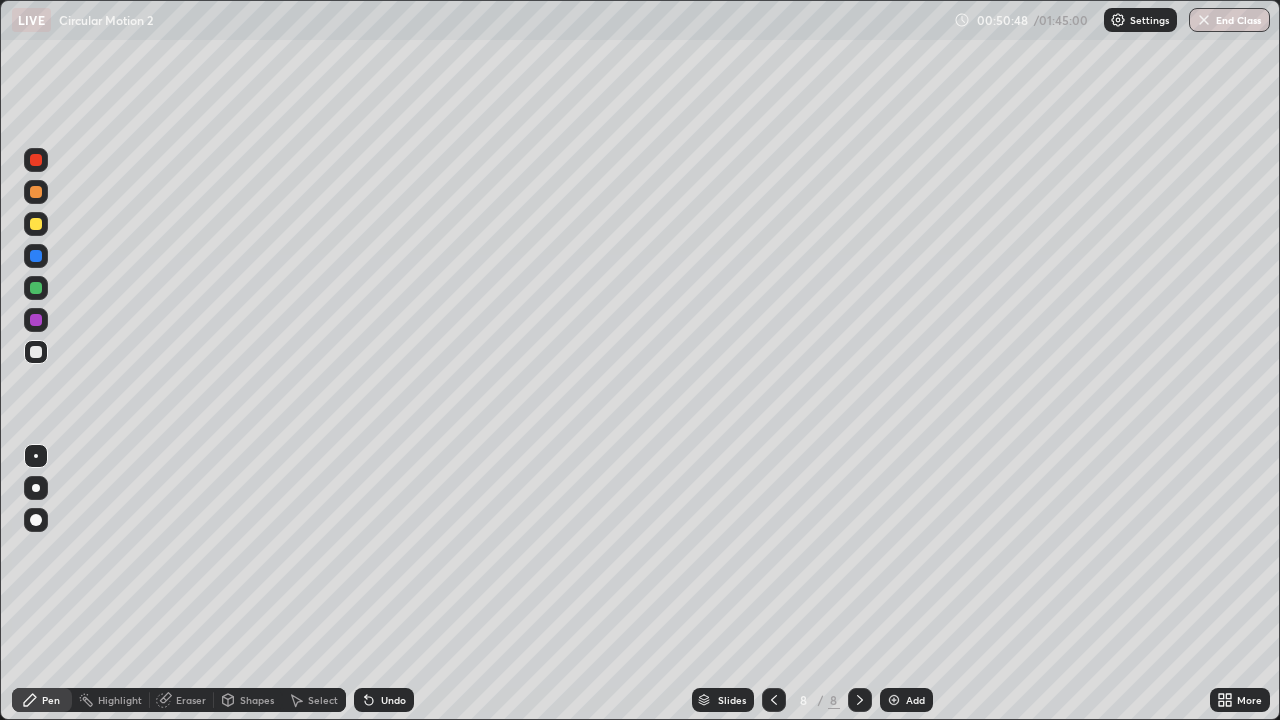 click on "Eraser" at bounding box center [191, 700] 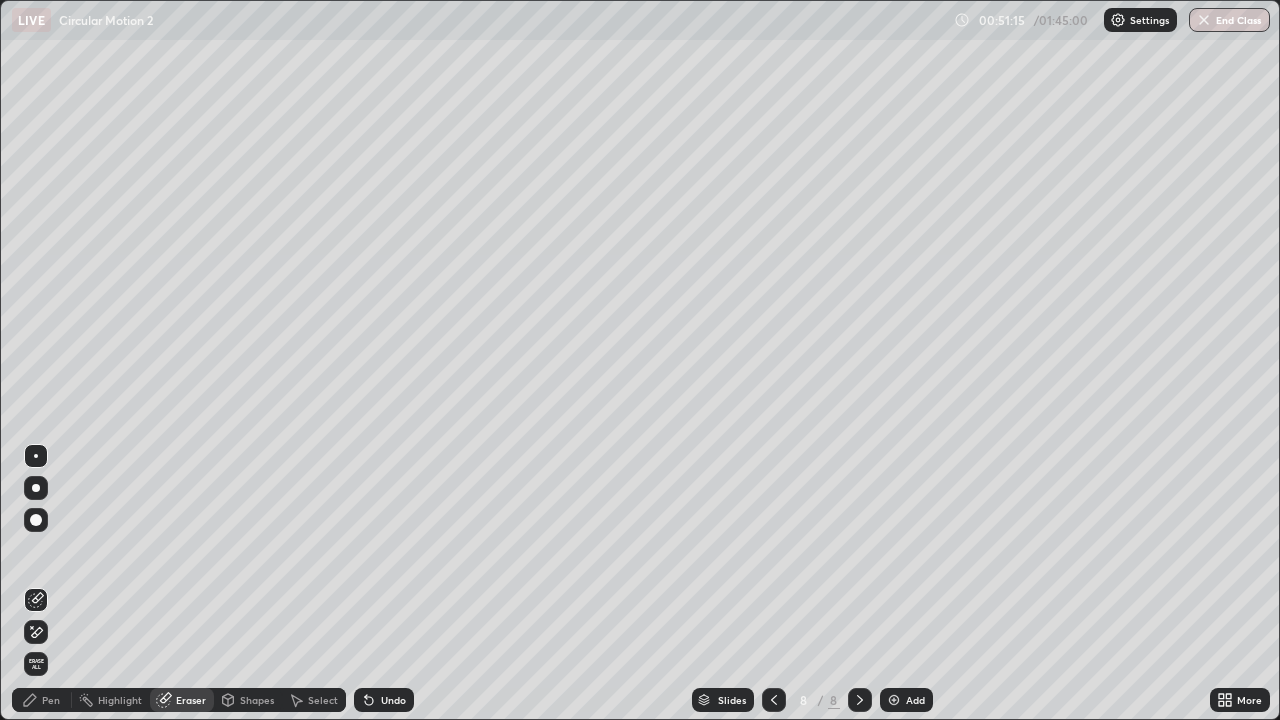 click on "Pen" at bounding box center [42, 700] 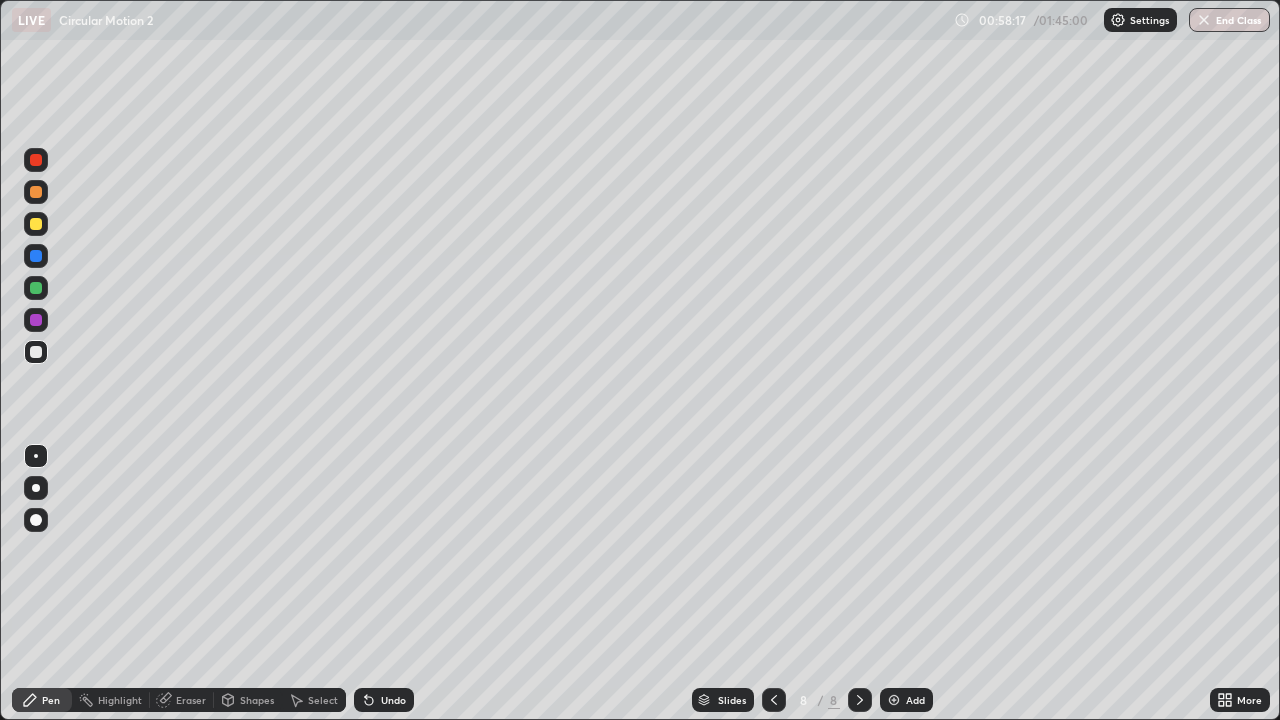 click on "Add" at bounding box center (915, 700) 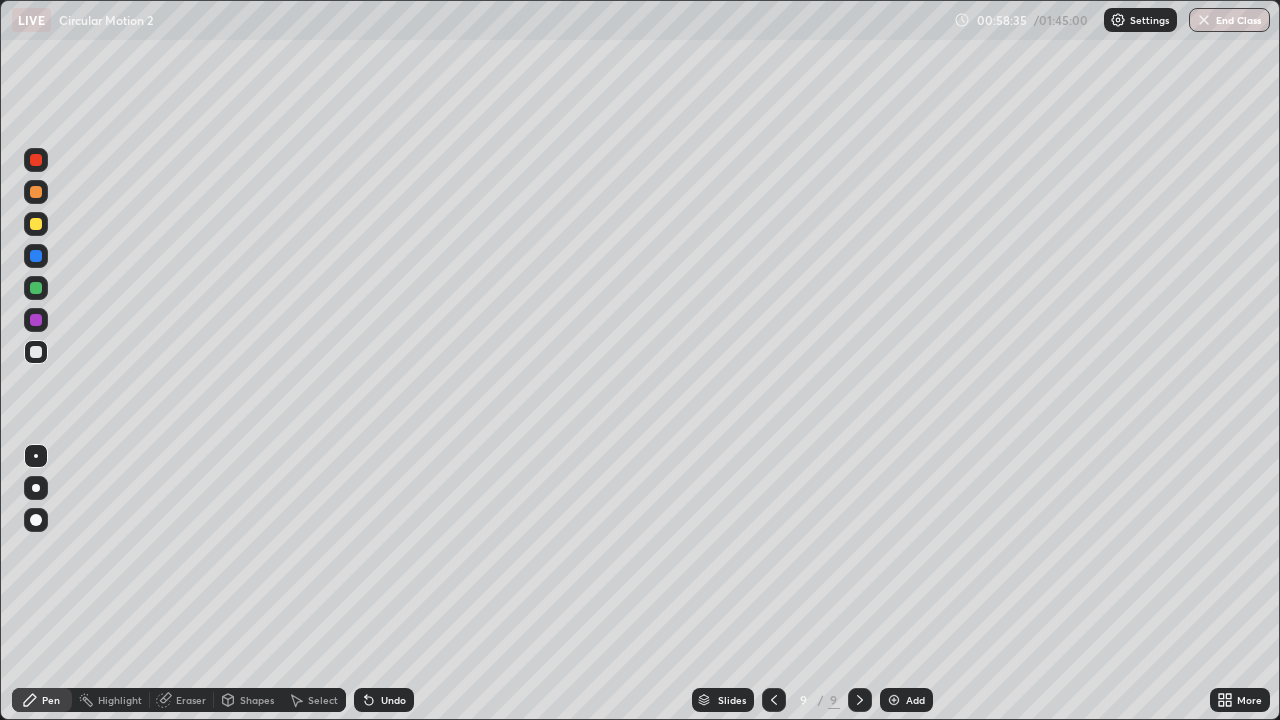 click at bounding box center (36, 224) 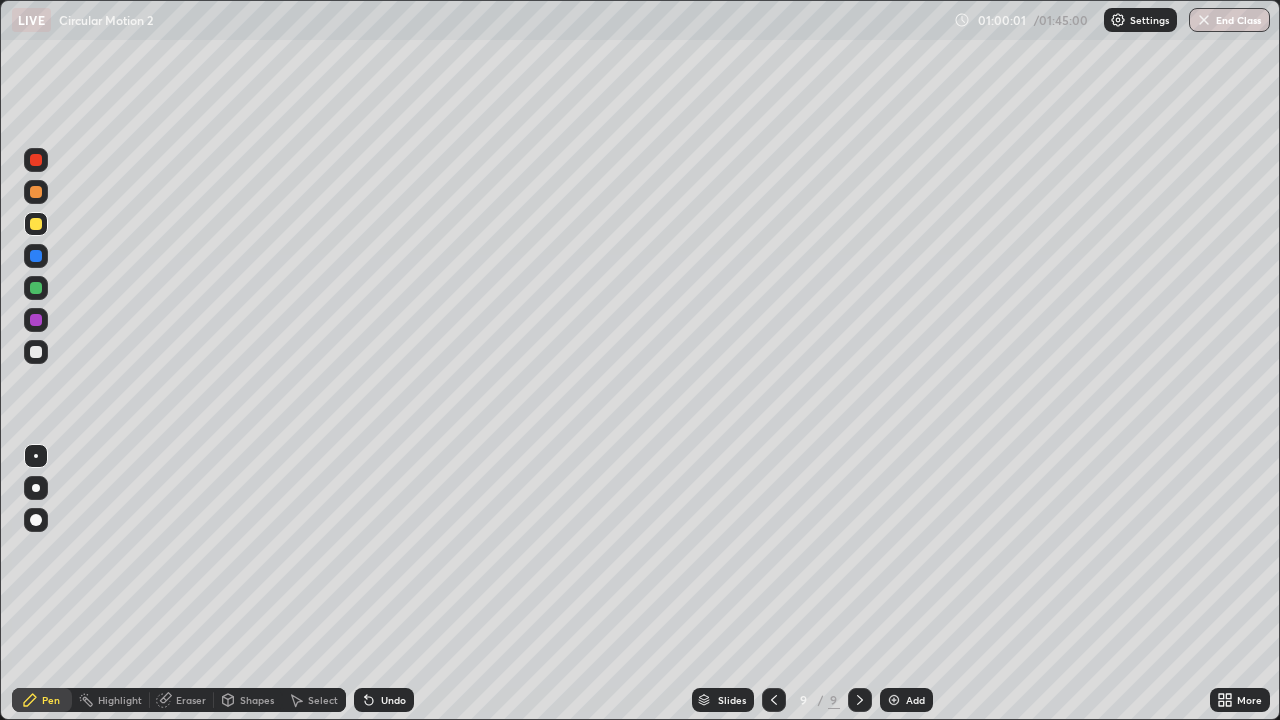 click at bounding box center (36, 352) 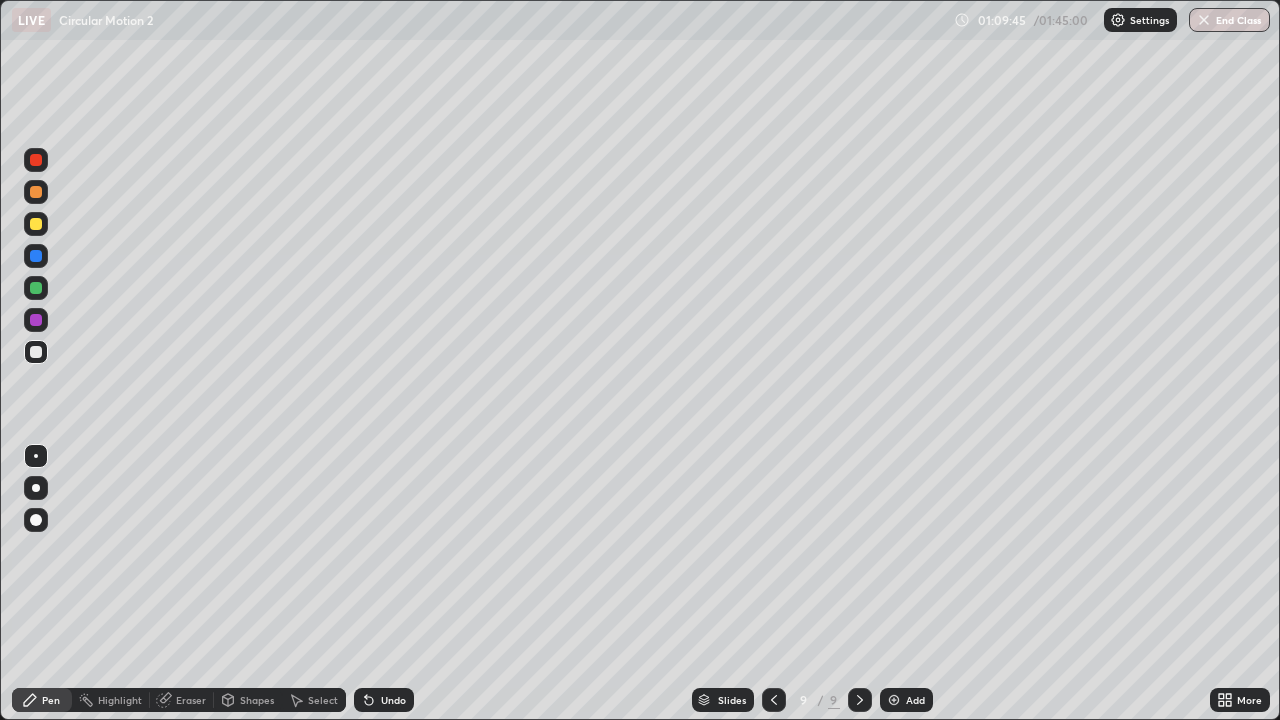 click on "Add" at bounding box center [915, 700] 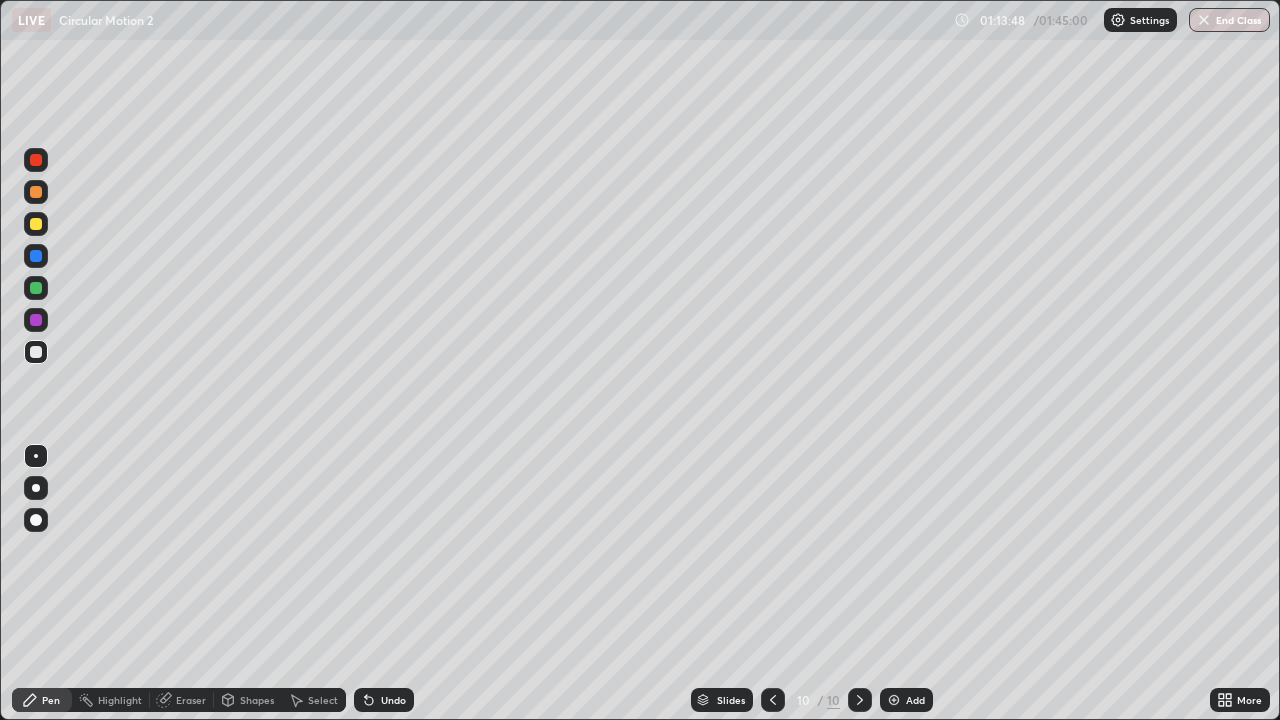 click at bounding box center (36, 224) 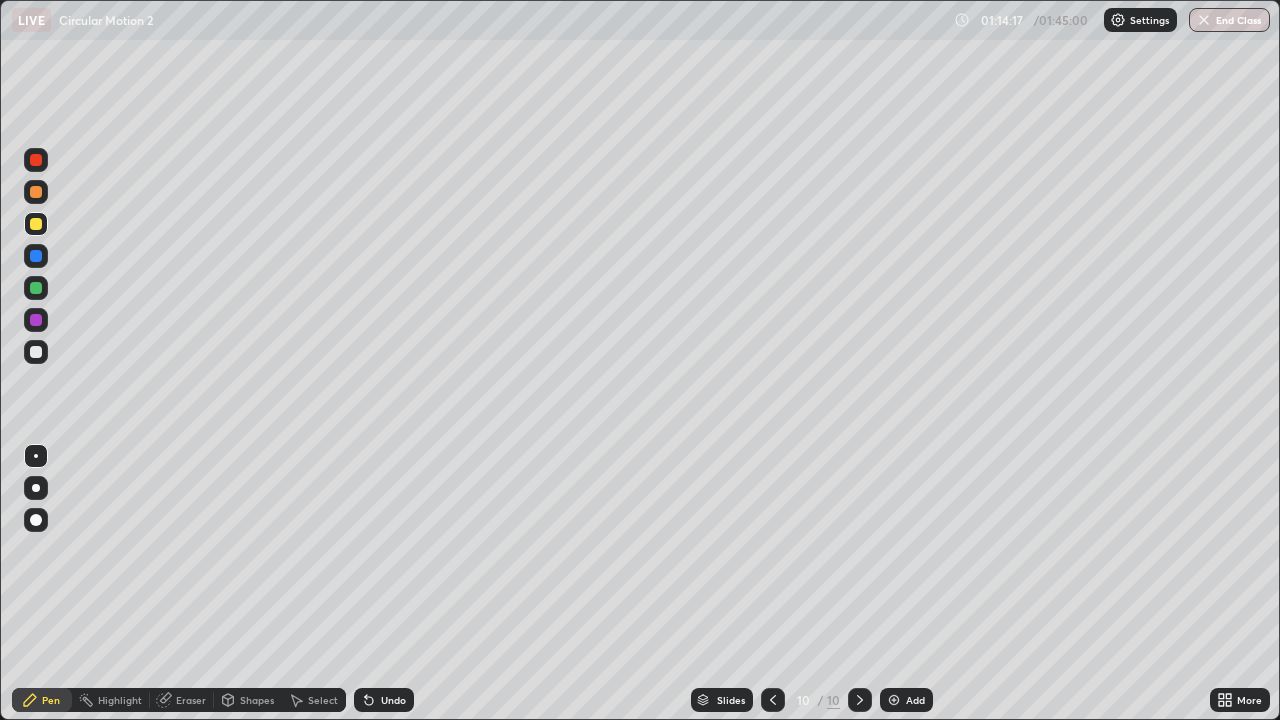 click on "Eraser" at bounding box center [191, 700] 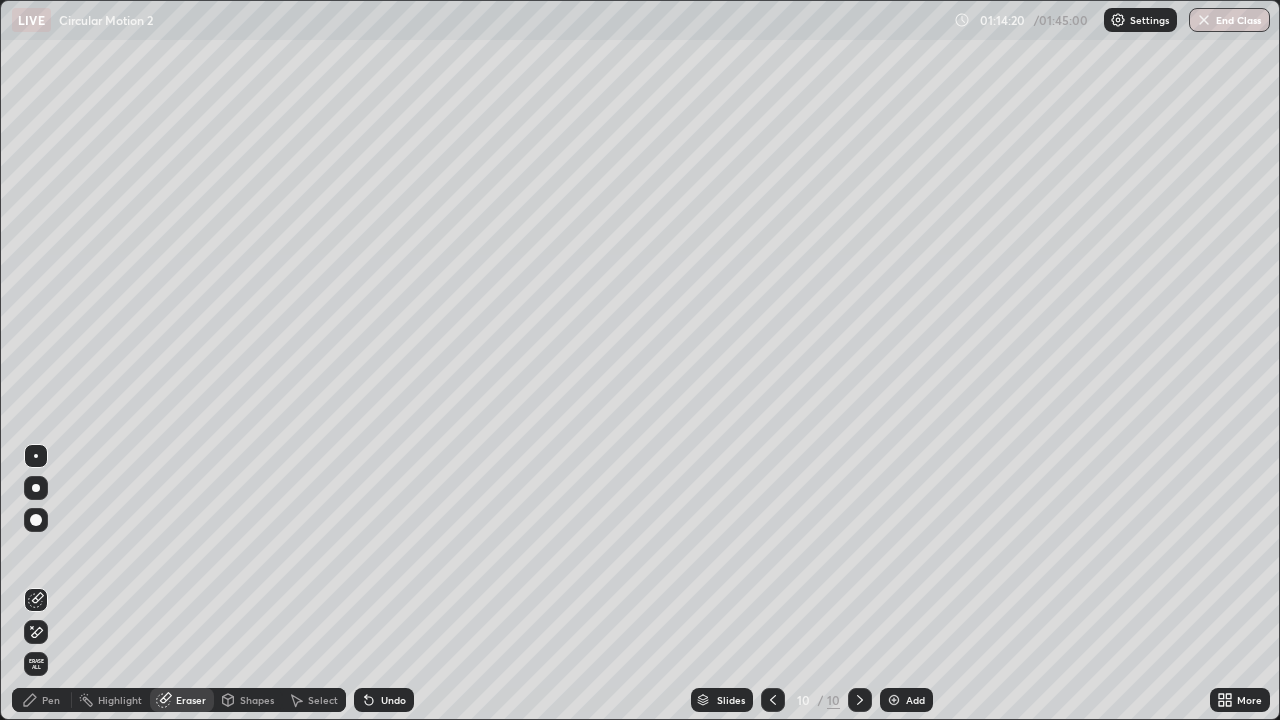 click on "Pen" at bounding box center (51, 700) 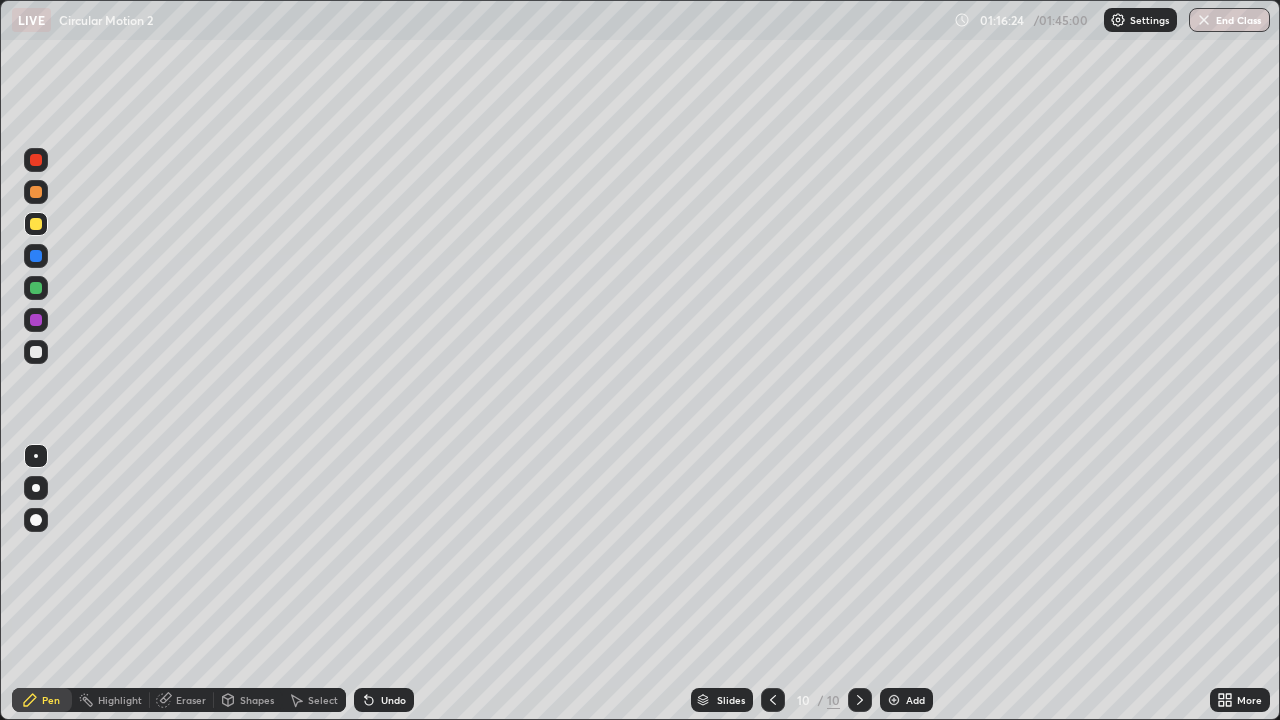 click at bounding box center (36, 352) 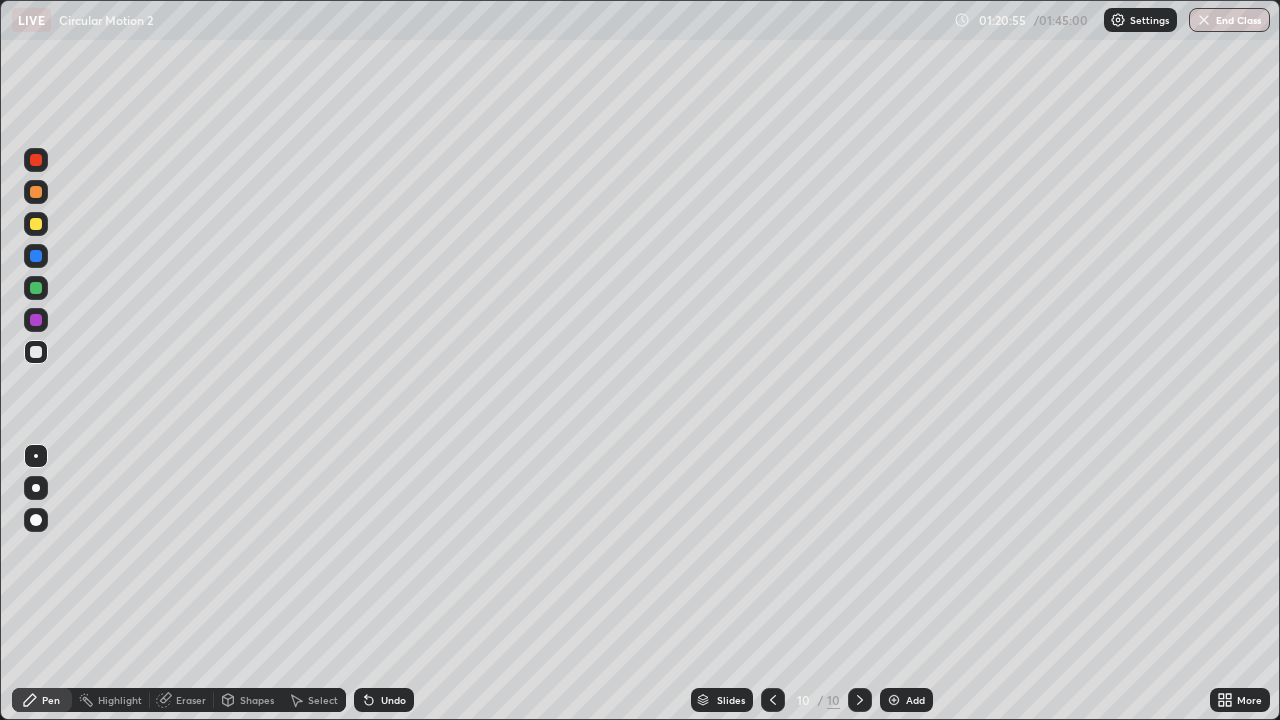 click at bounding box center [36, 224] 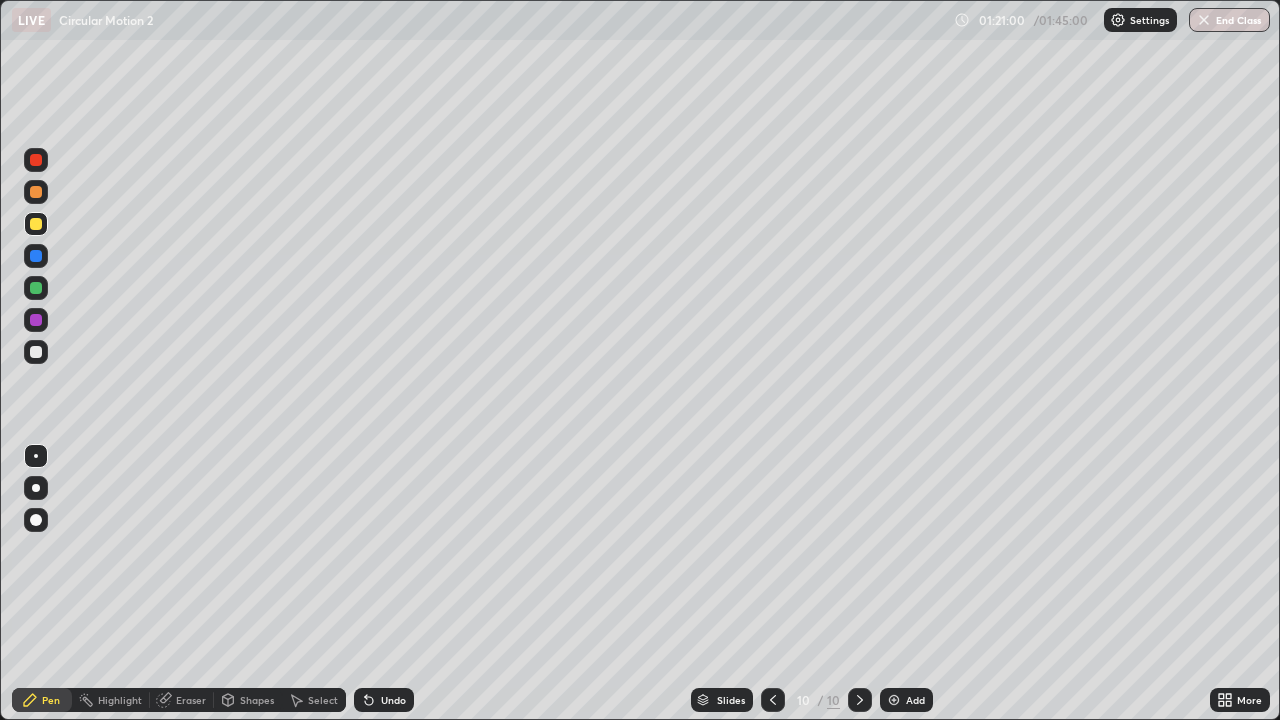 click at bounding box center (36, 352) 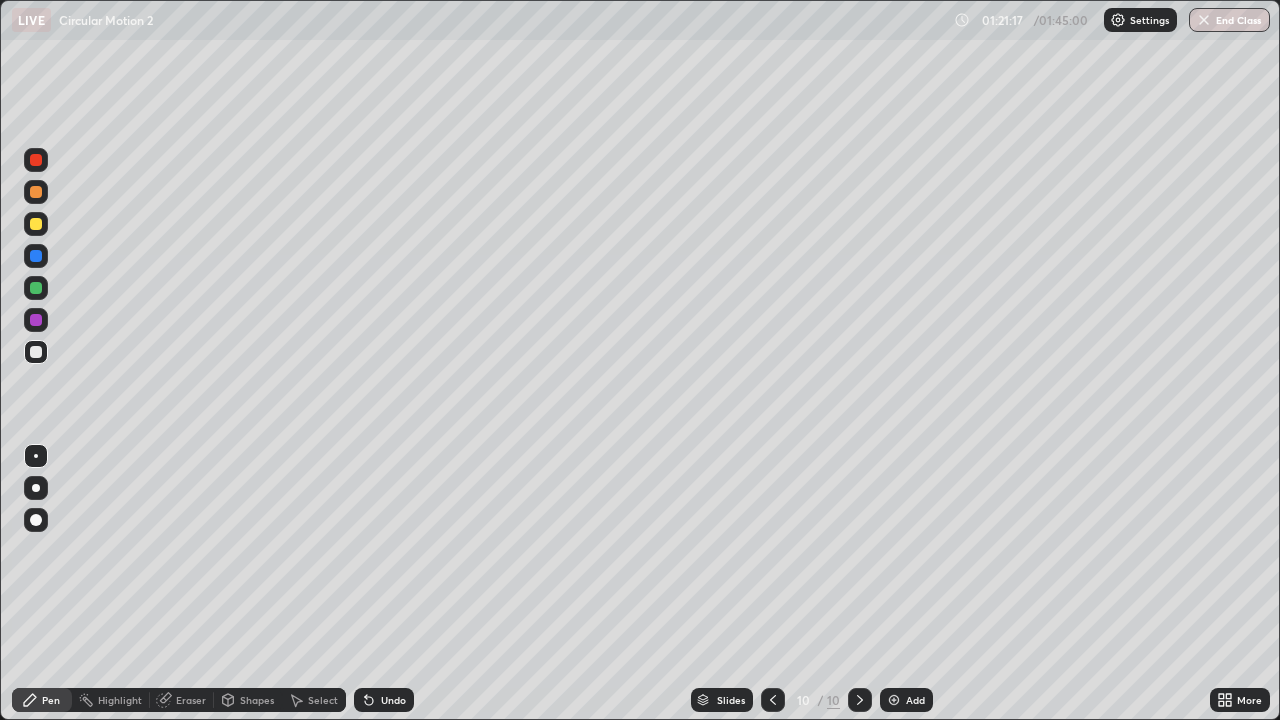 click at bounding box center [36, 224] 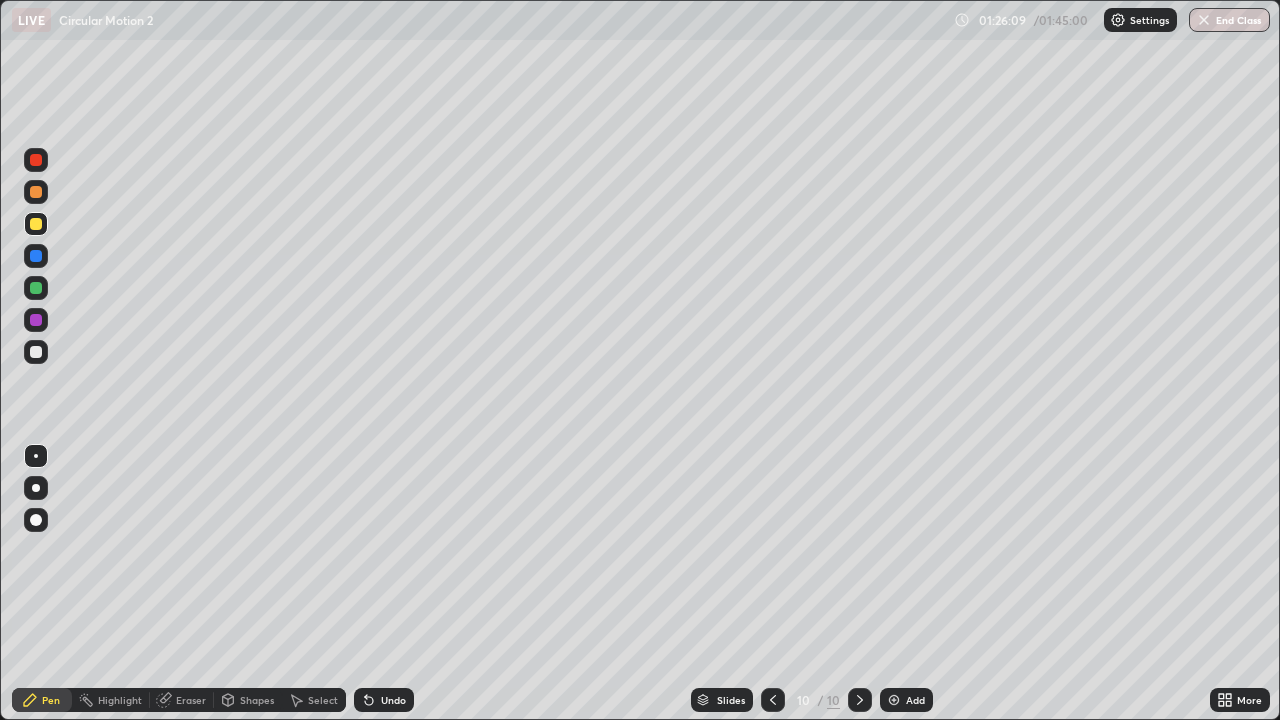 click on "Add" at bounding box center [915, 700] 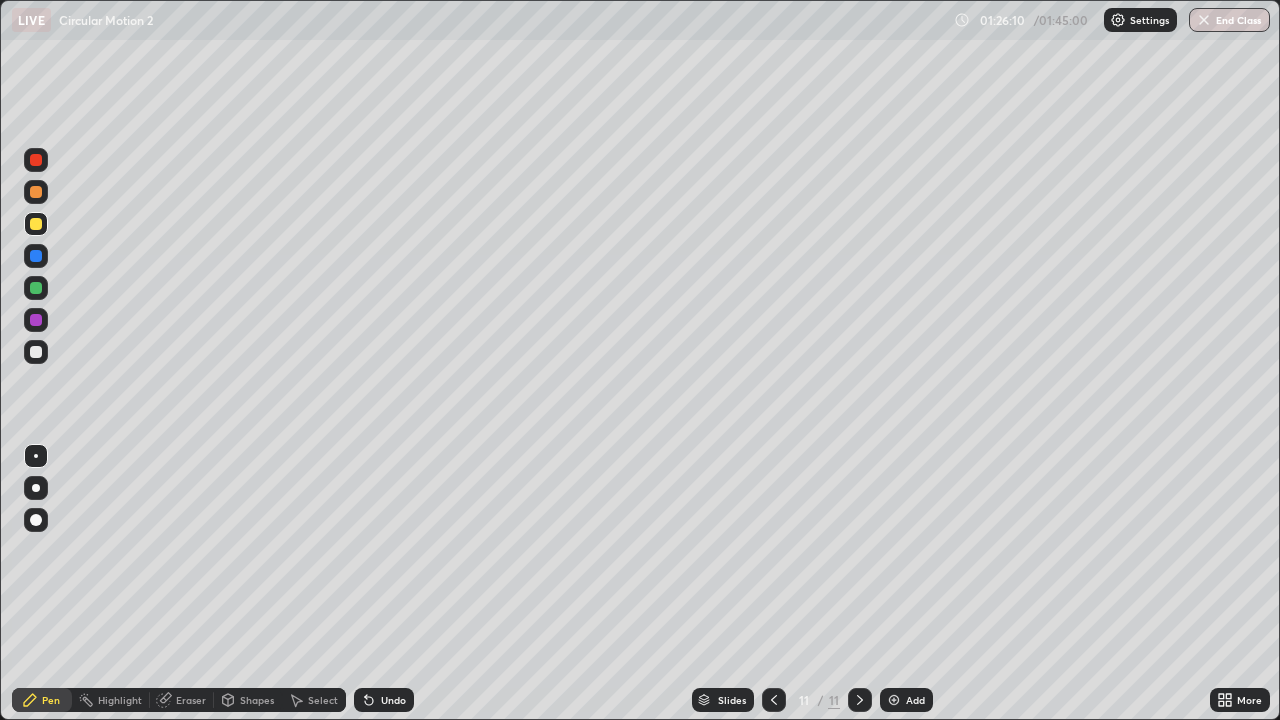 click at bounding box center (36, 352) 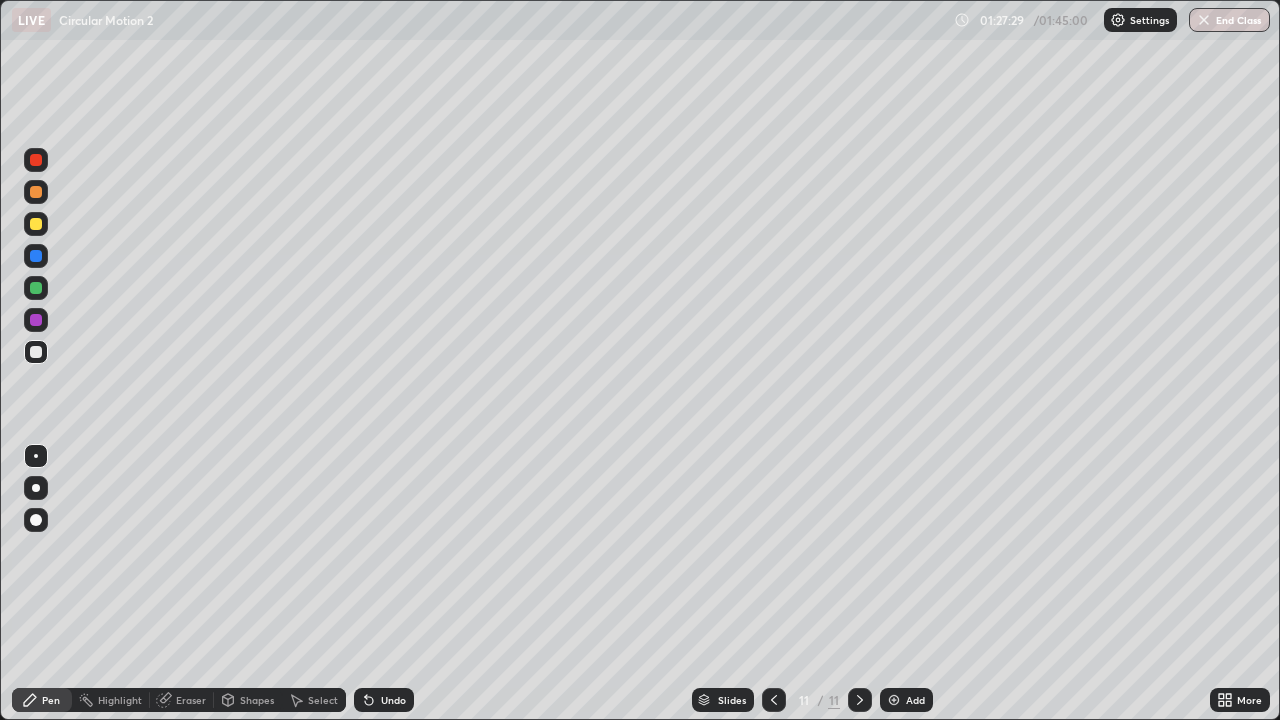 click at bounding box center [36, 352] 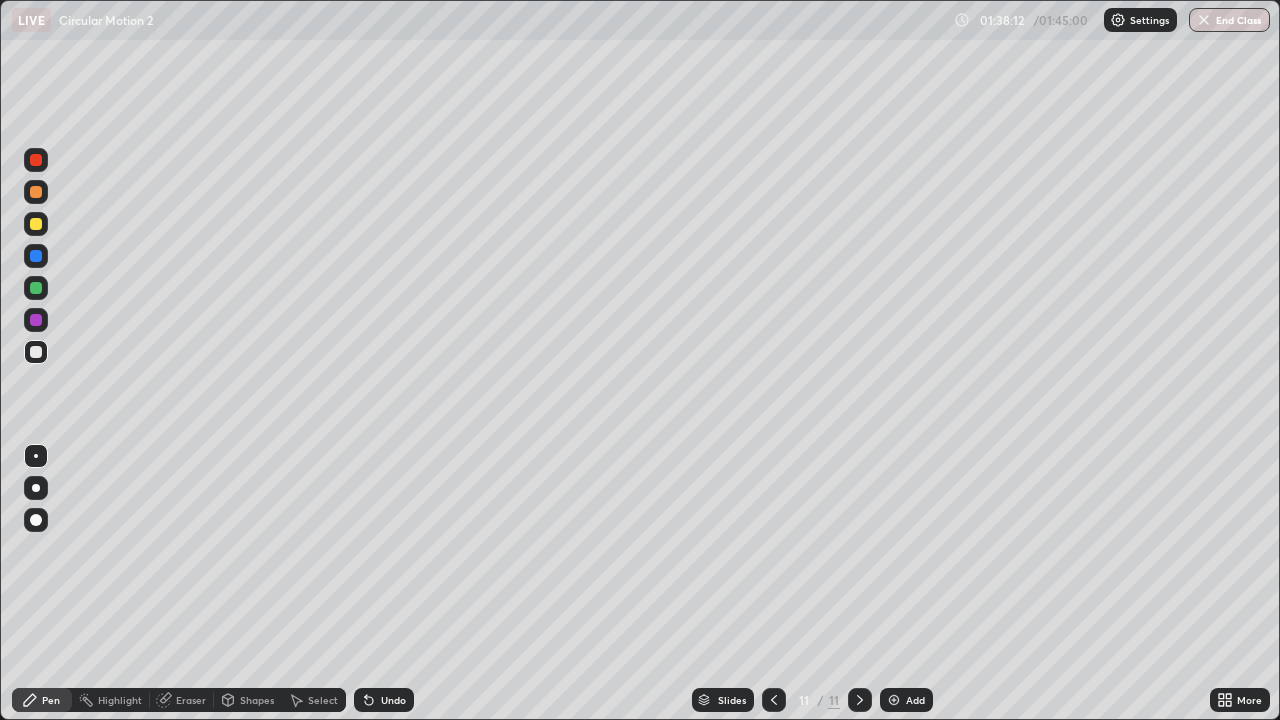 click on "Add" at bounding box center (906, 700) 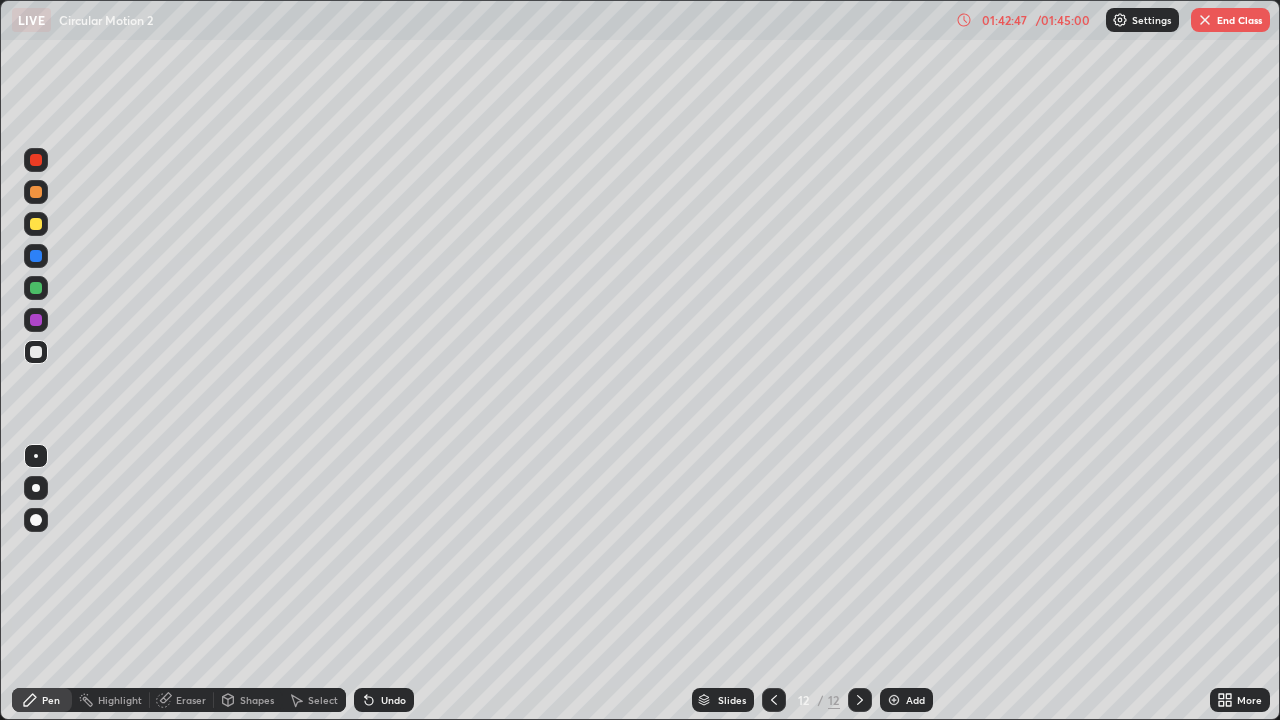 click on "Add" at bounding box center [915, 700] 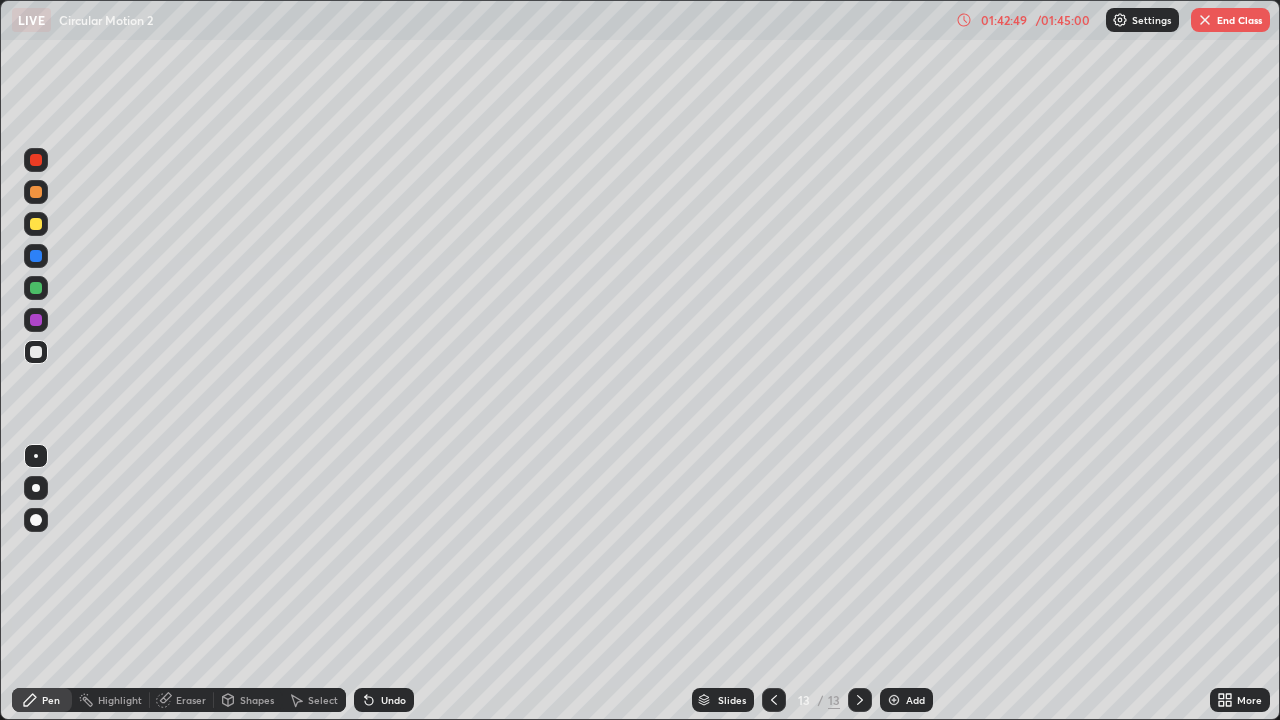 click at bounding box center (36, 224) 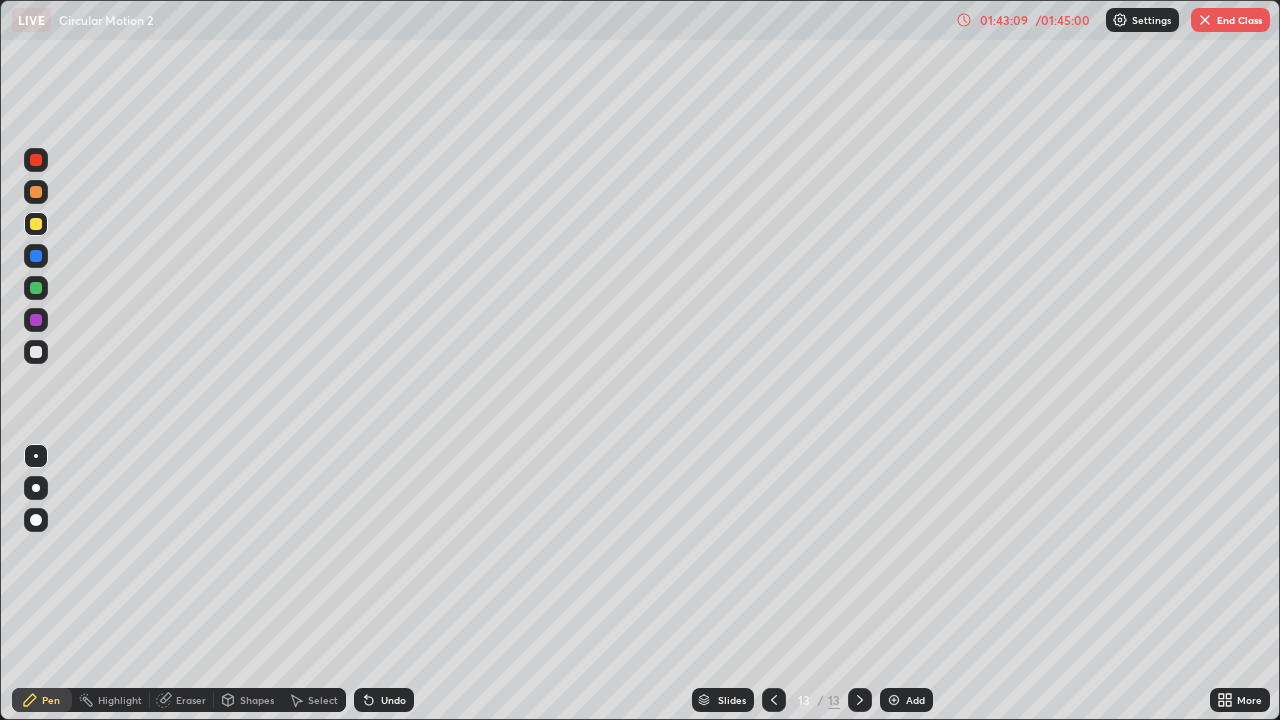 click at bounding box center [36, 352] 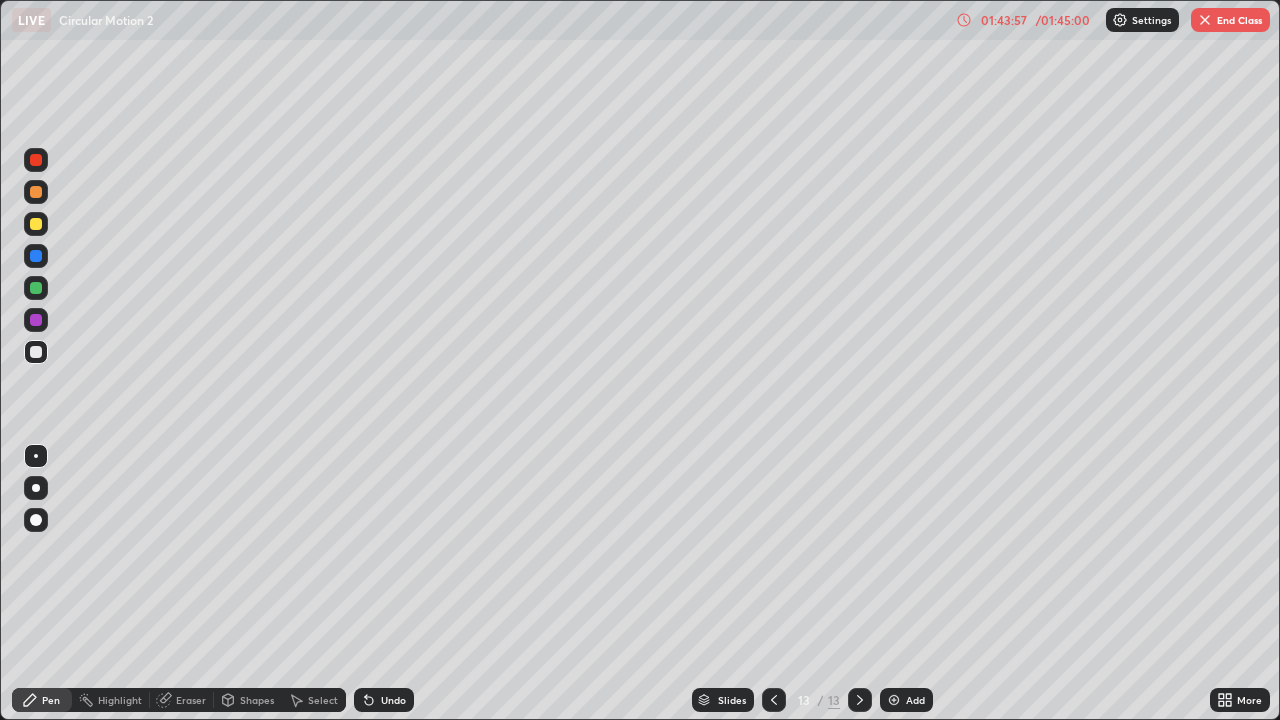 click at bounding box center (36, 224) 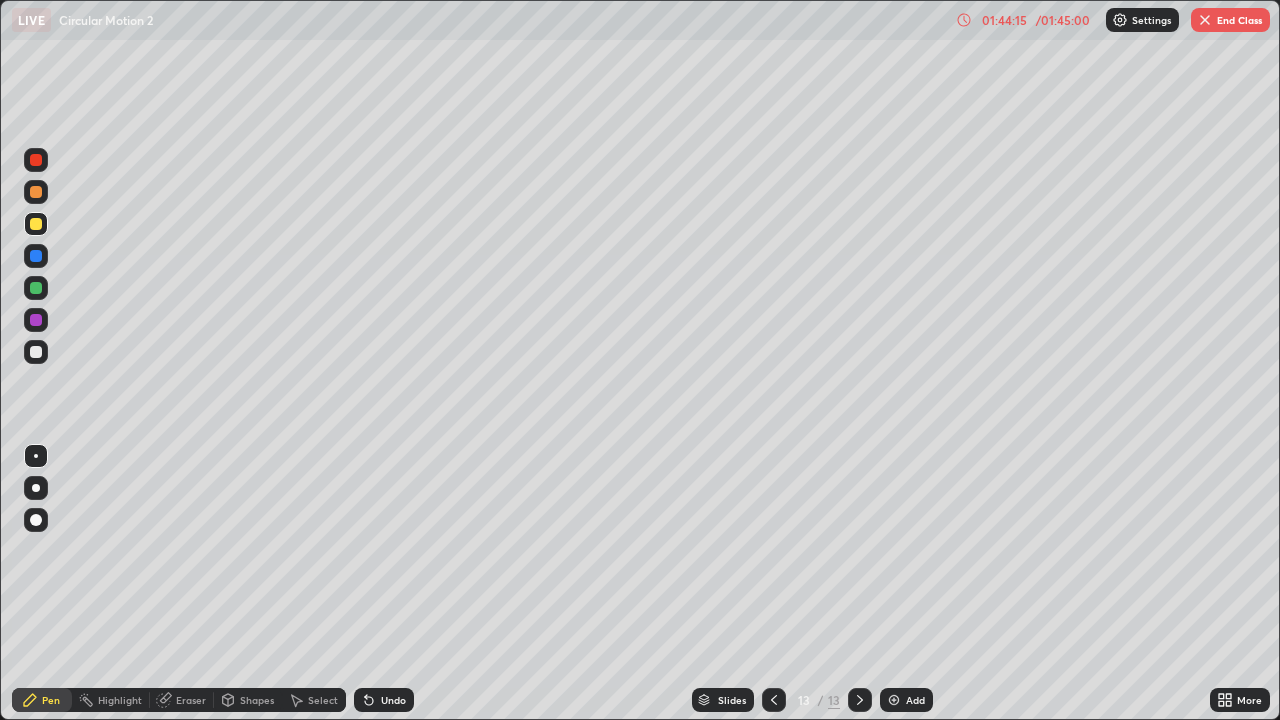 click at bounding box center [36, 352] 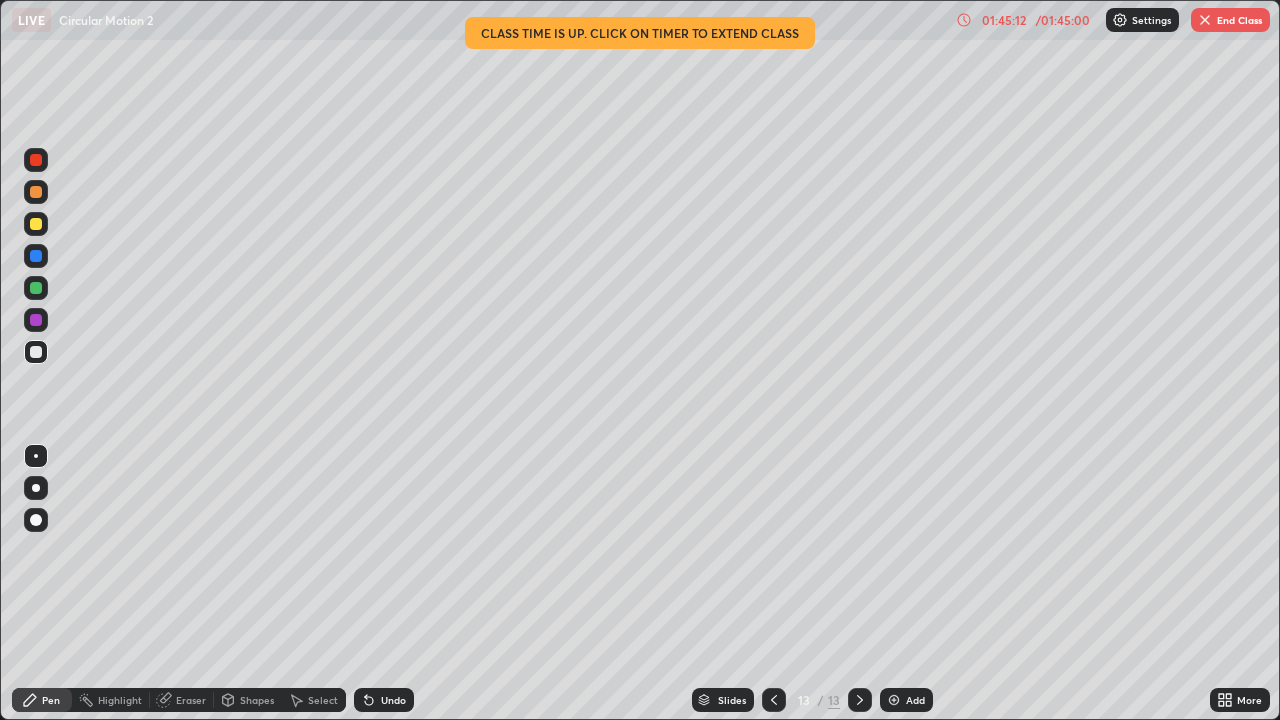 click on "/  01:45:00" at bounding box center (1063, 20) 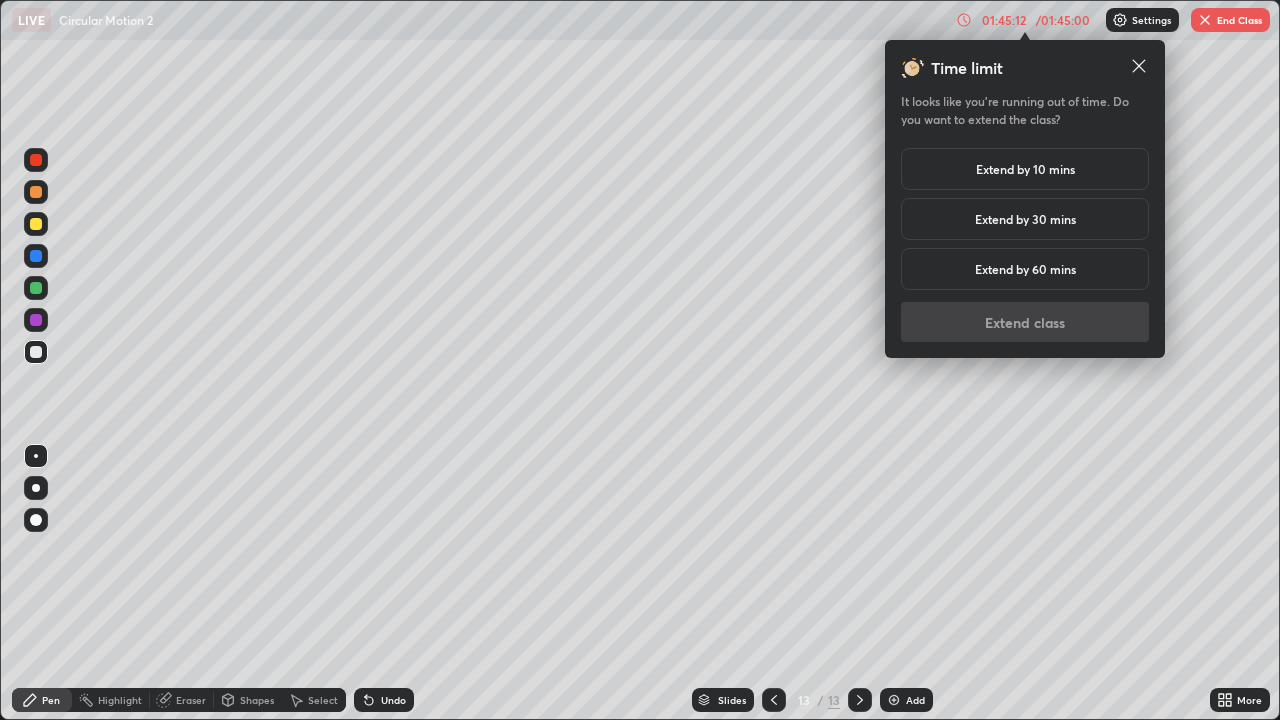 click on "Extend by 10 mins" at bounding box center [1025, 169] 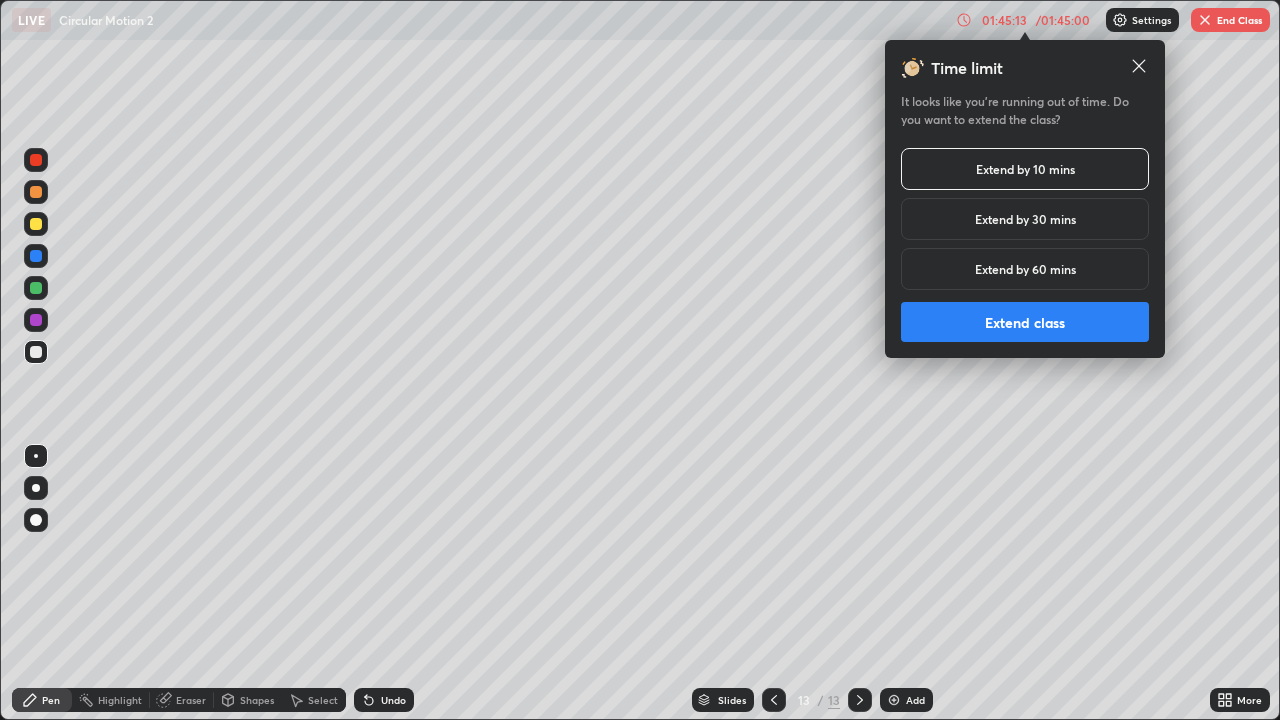 click on "Extend class" at bounding box center [1025, 322] 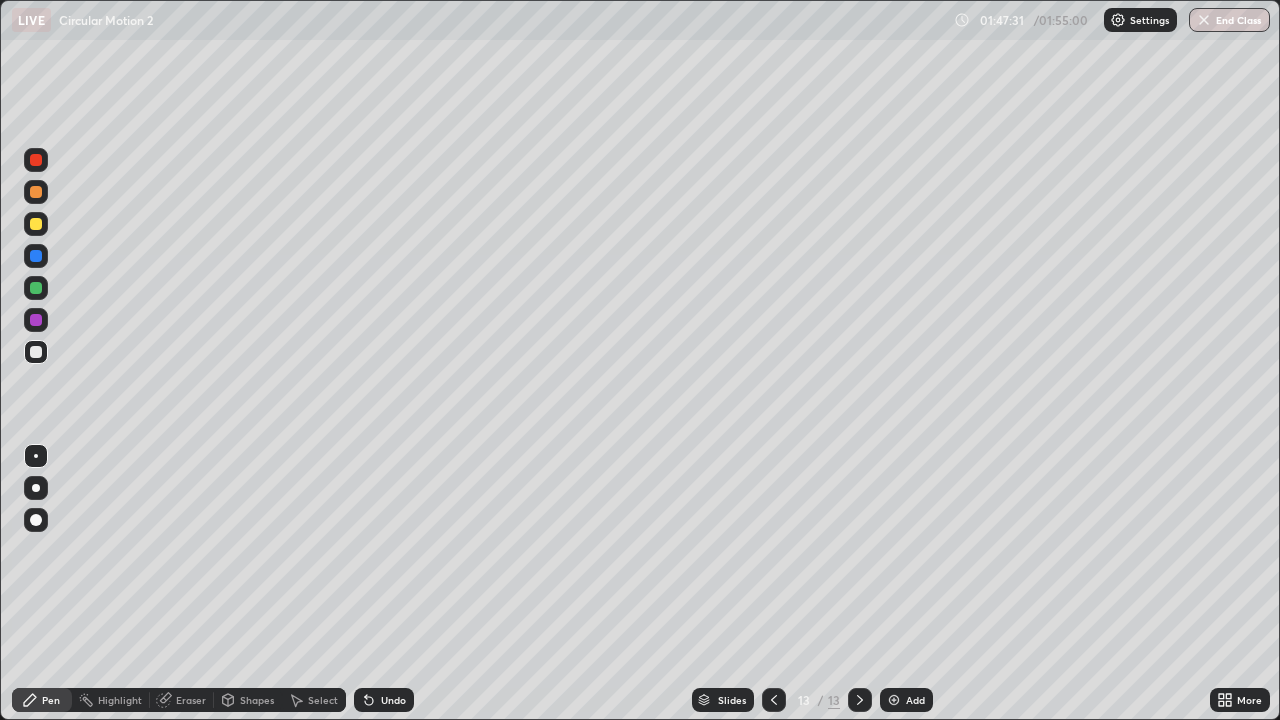 click on "Eraser" at bounding box center [191, 700] 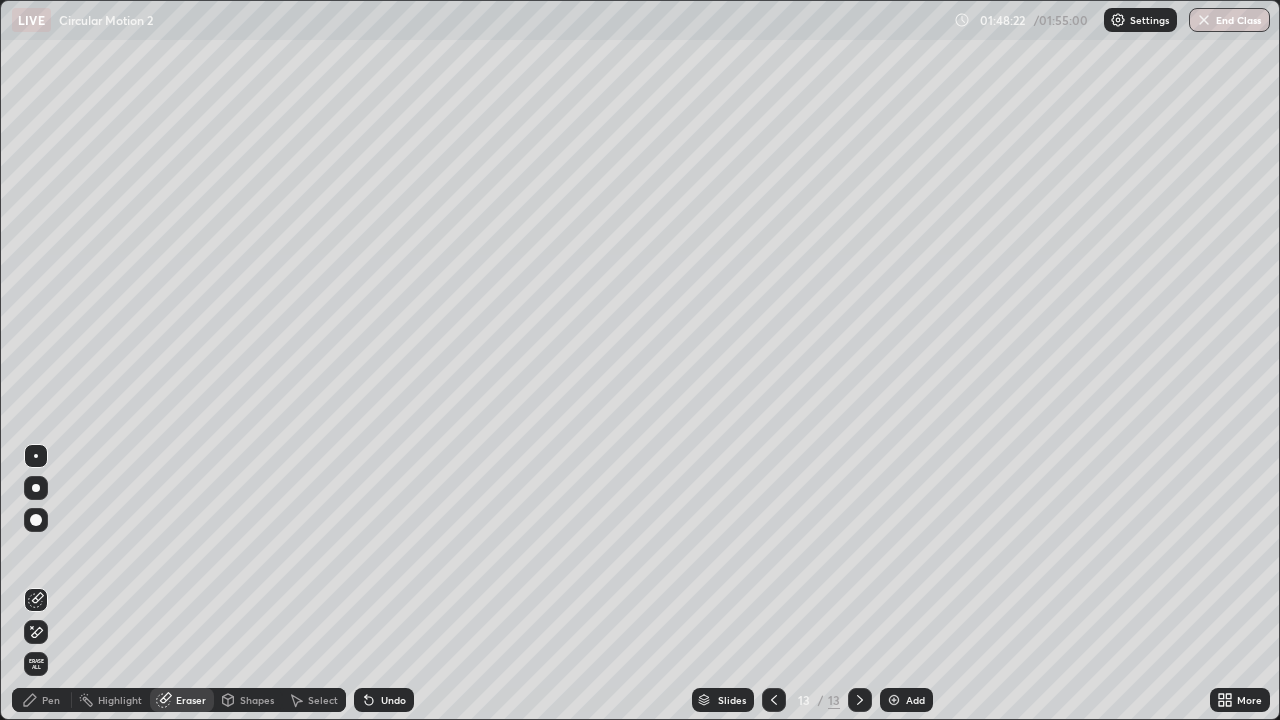 click on "Add" at bounding box center (915, 700) 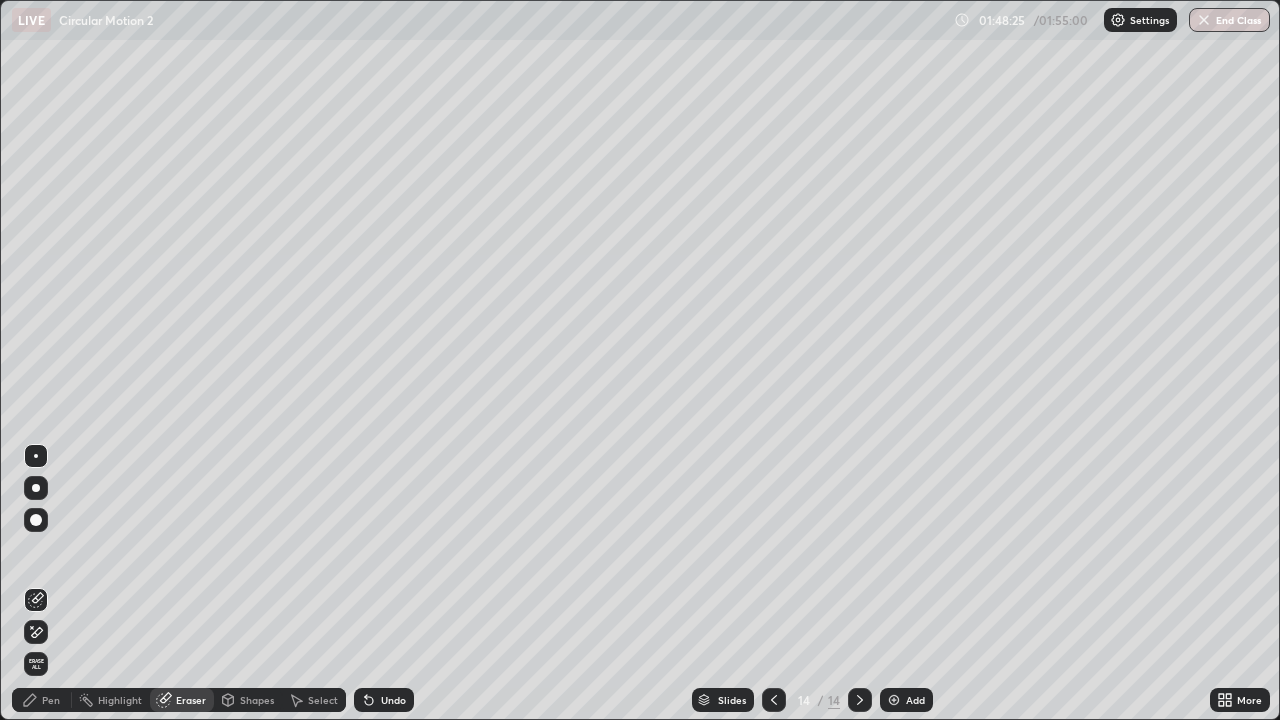 click on "Pen" at bounding box center (51, 700) 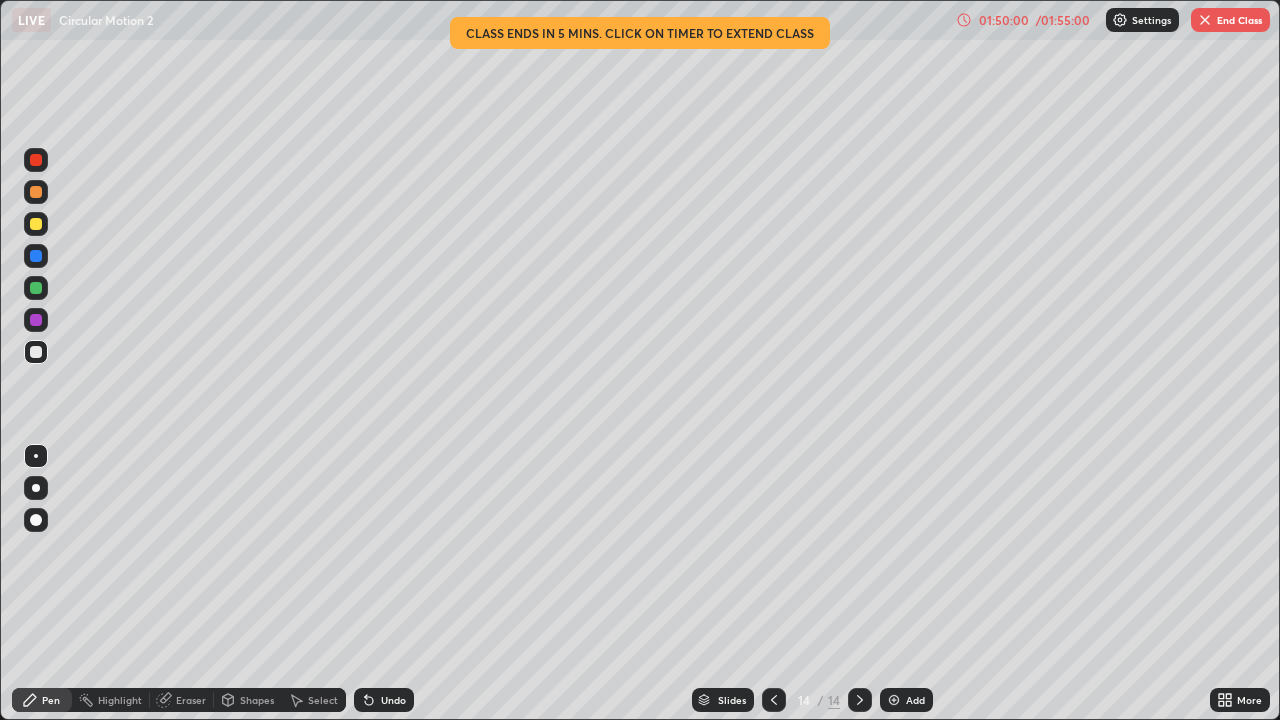 click on "Eraser" at bounding box center [191, 700] 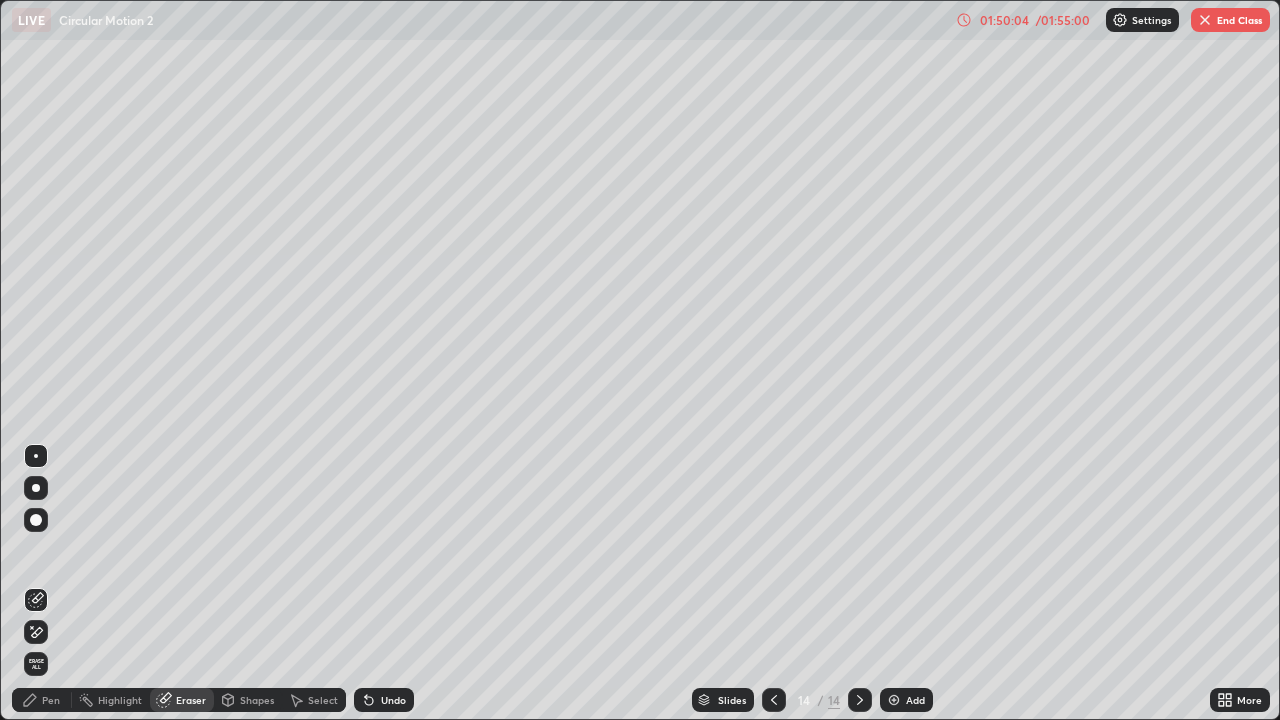click on "Pen" at bounding box center (42, 700) 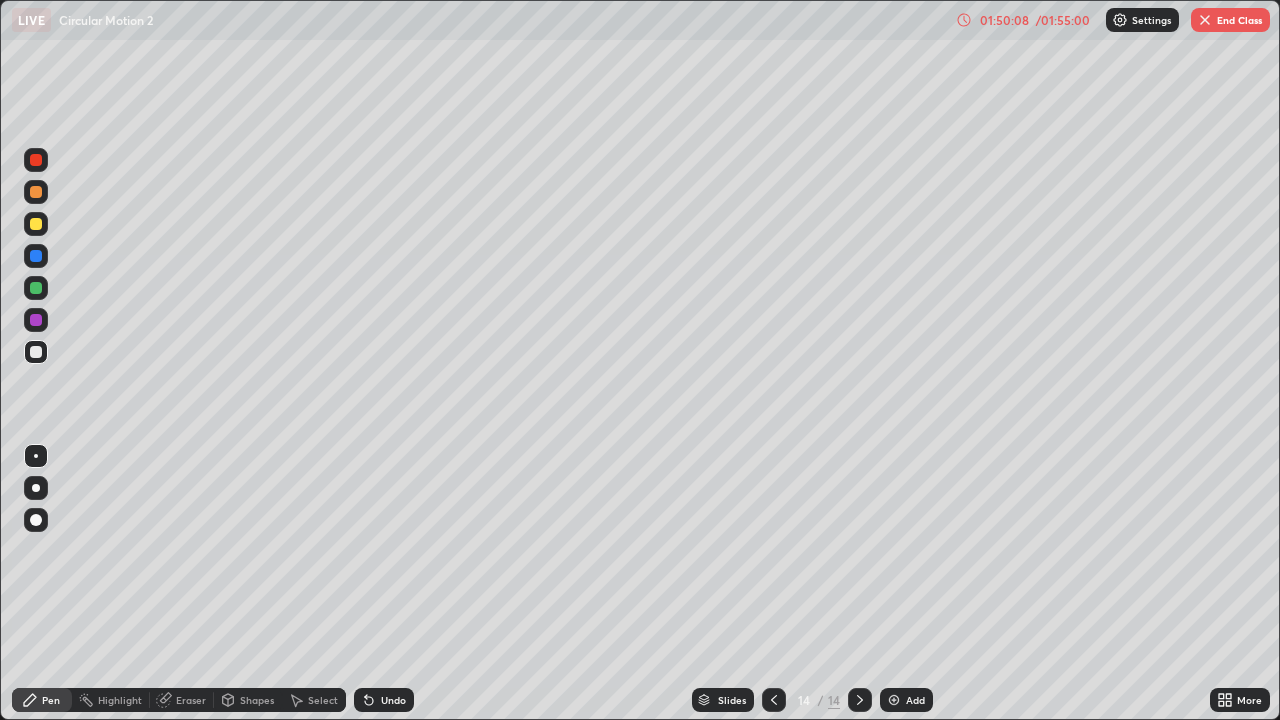 click on "Eraser" at bounding box center [191, 700] 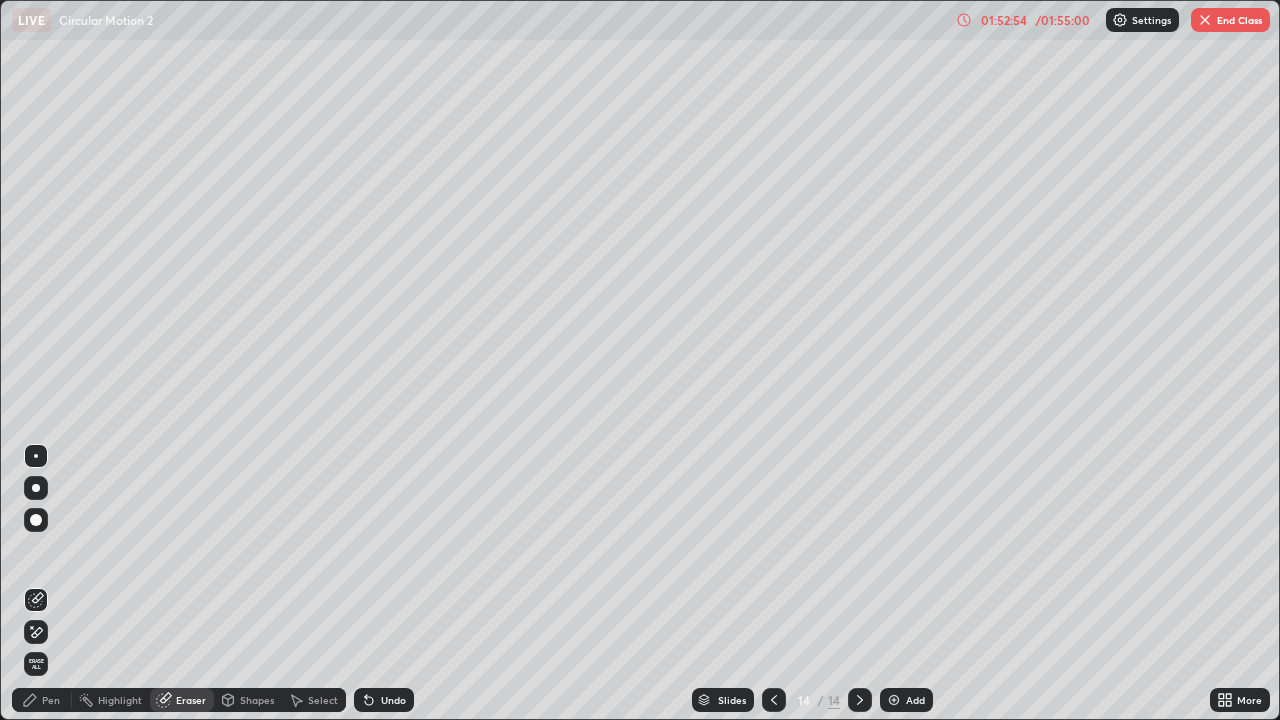 click on "End Class" at bounding box center [1230, 20] 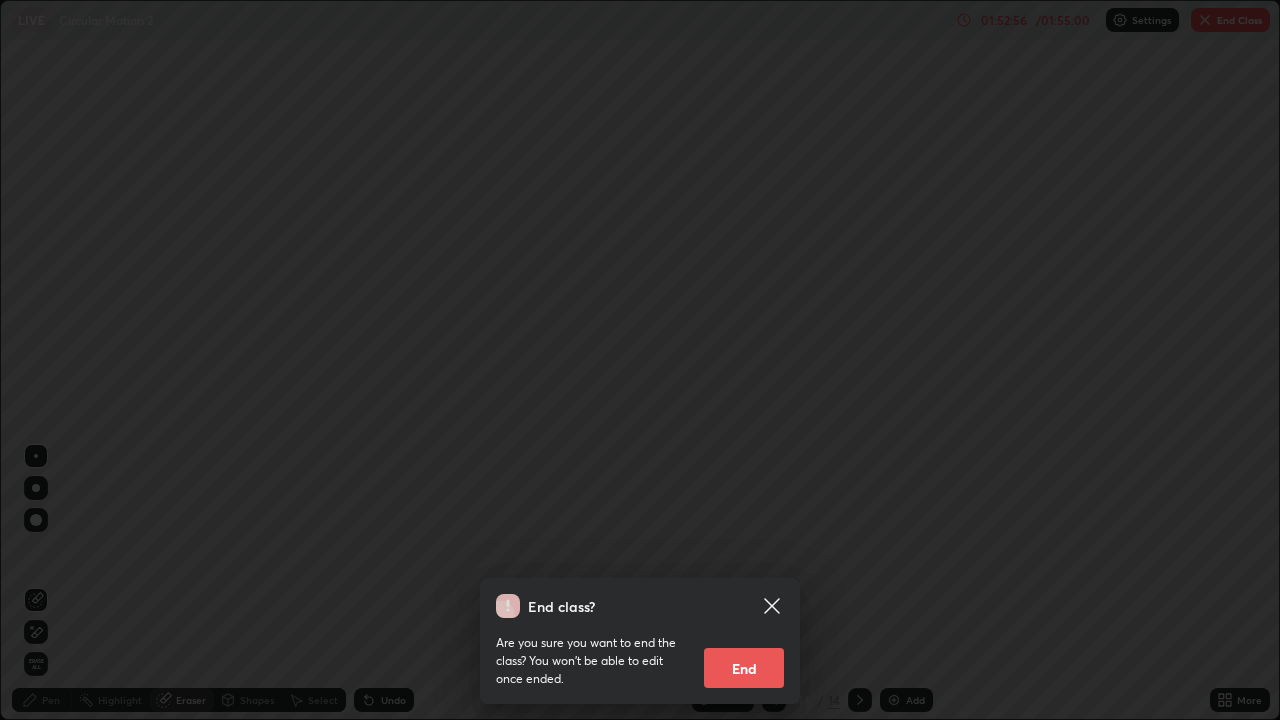 click on "End" at bounding box center [744, 668] 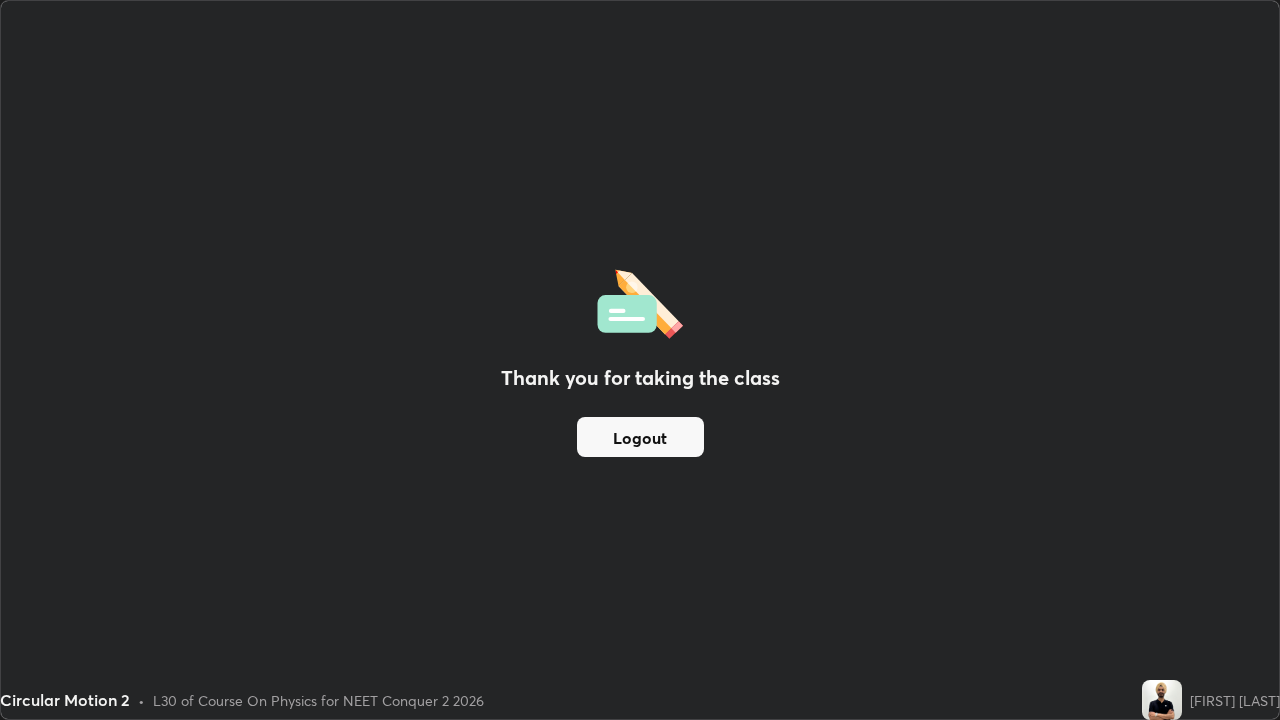 click on "Logout" at bounding box center (640, 437) 